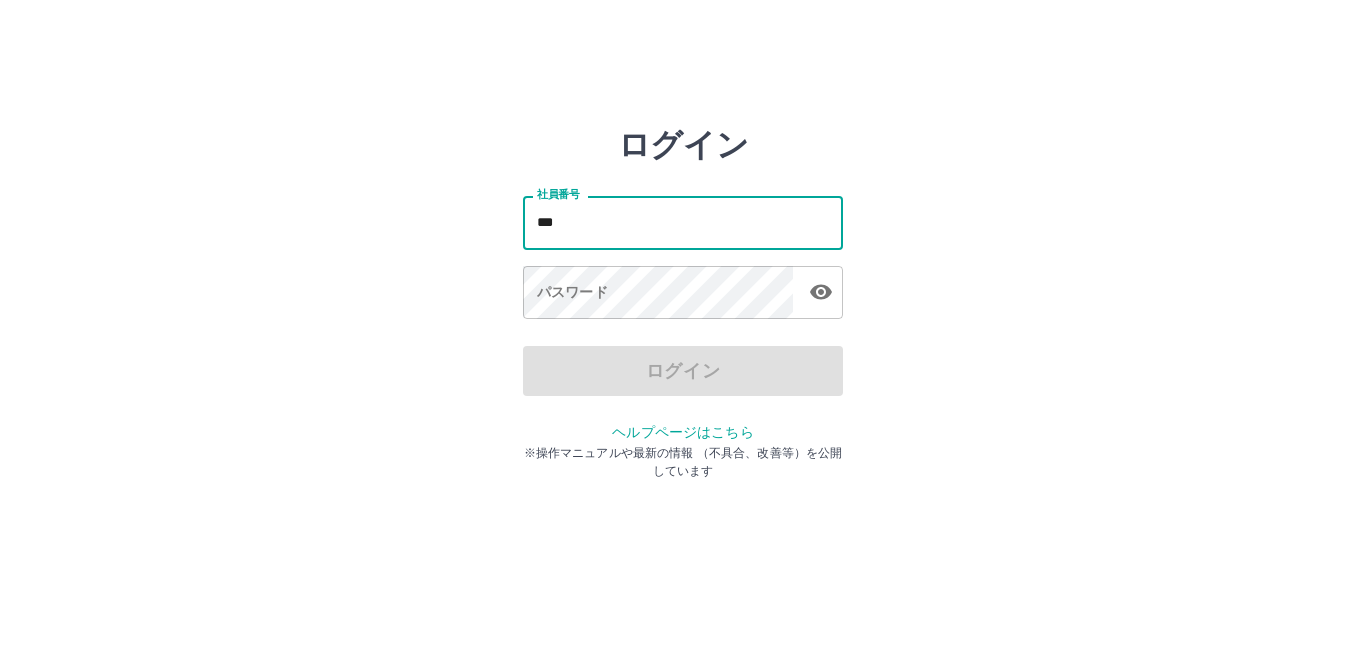 scroll, scrollTop: 0, scrollLeft: 0, axis: both 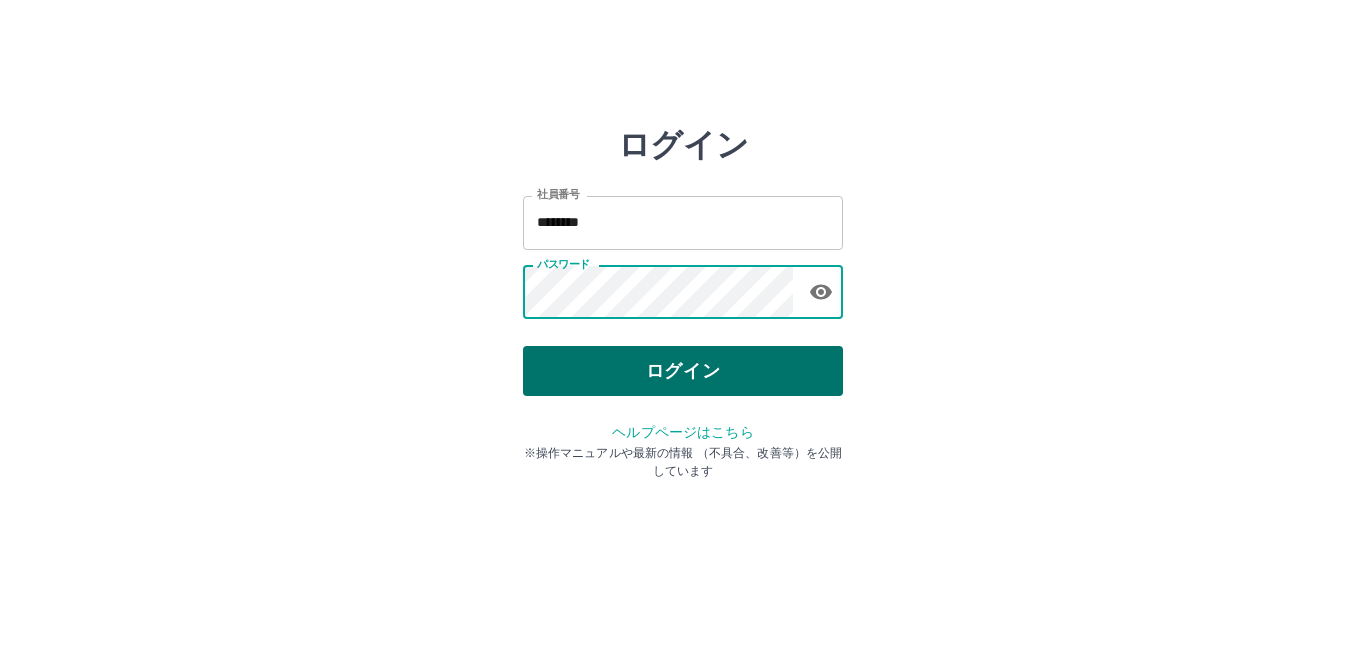 click on "ログイン" at bounding box center [683, 371] 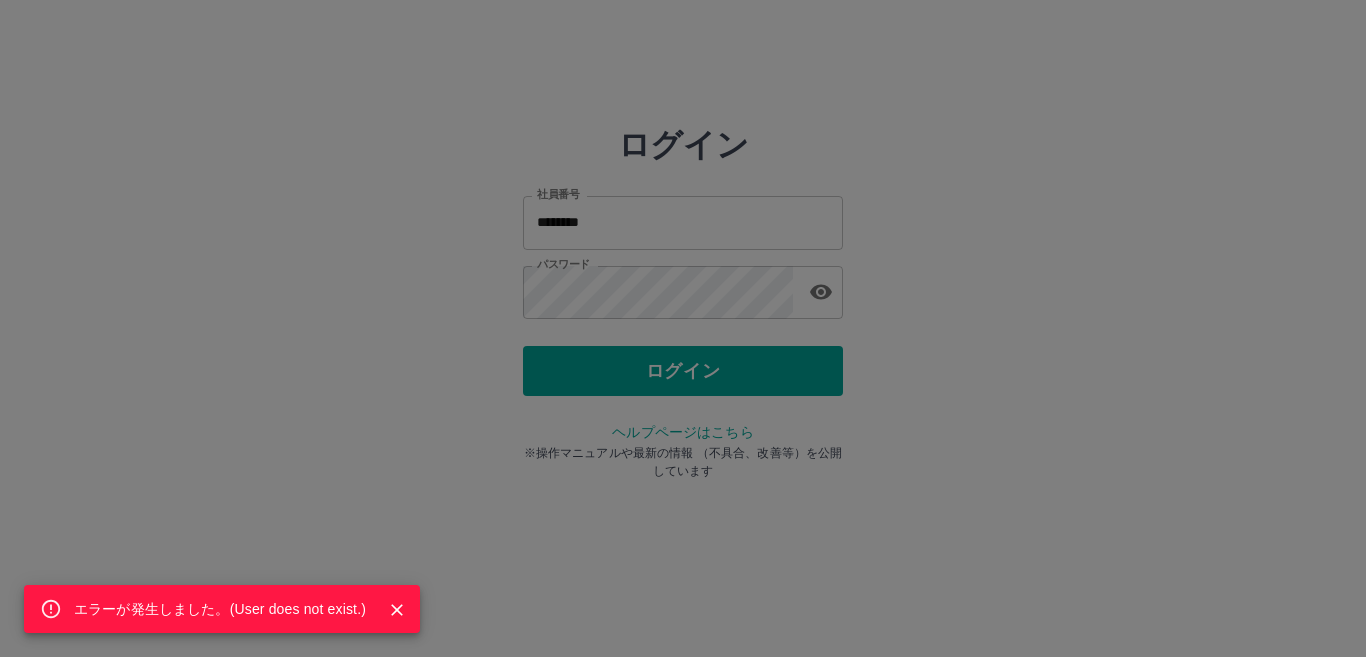 drag, startPoint x: 643, startPoint y: 285, endPoint x: 608, endPoint y: 274, distance: 36.687874 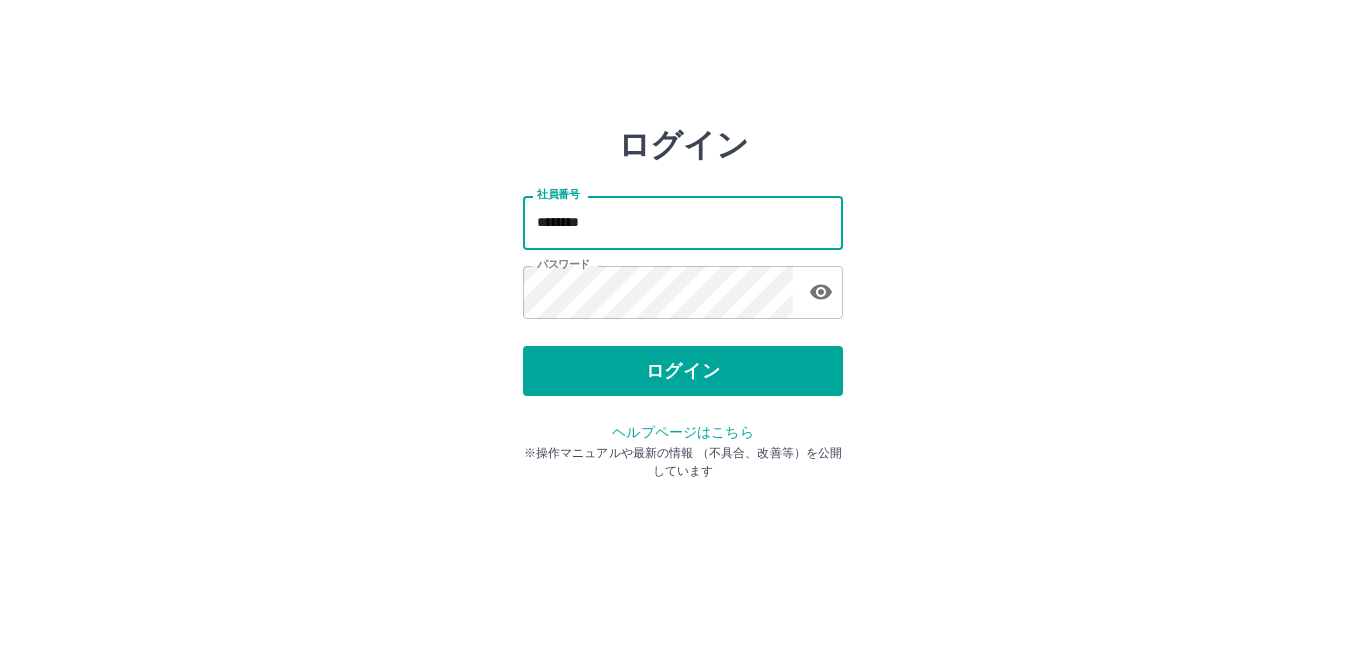 click on "********" at bounding box center [683, 222] 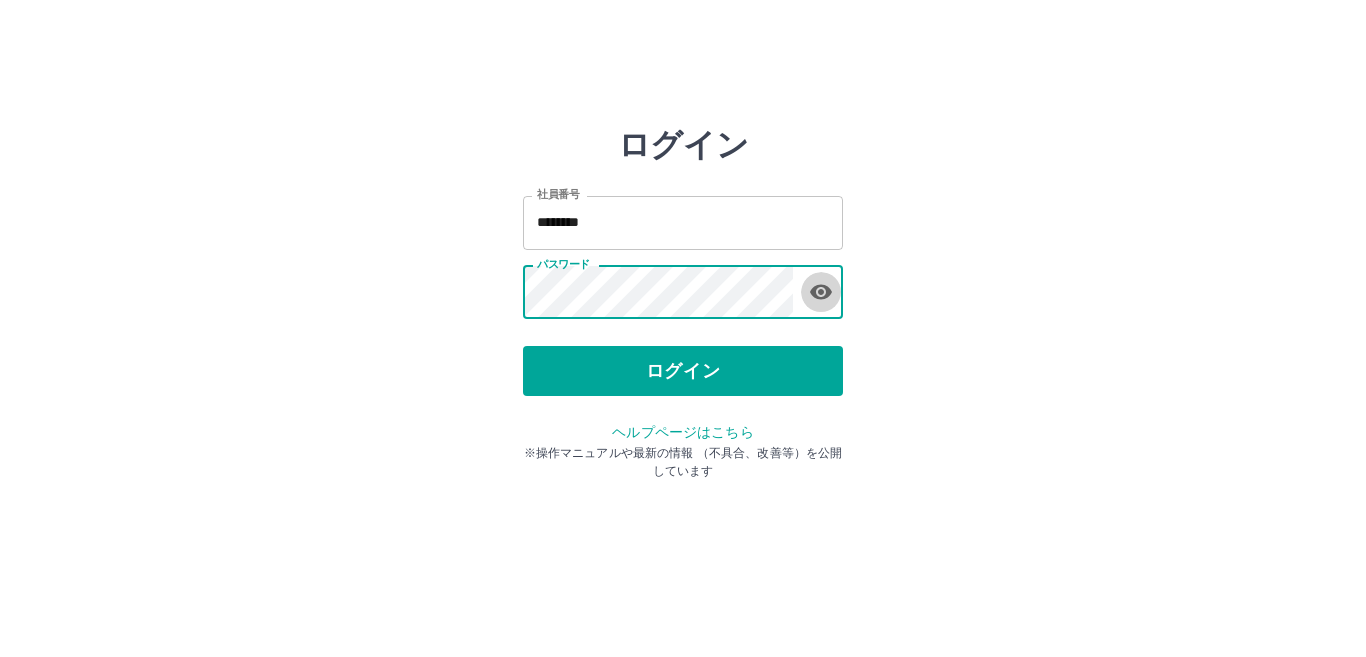 click 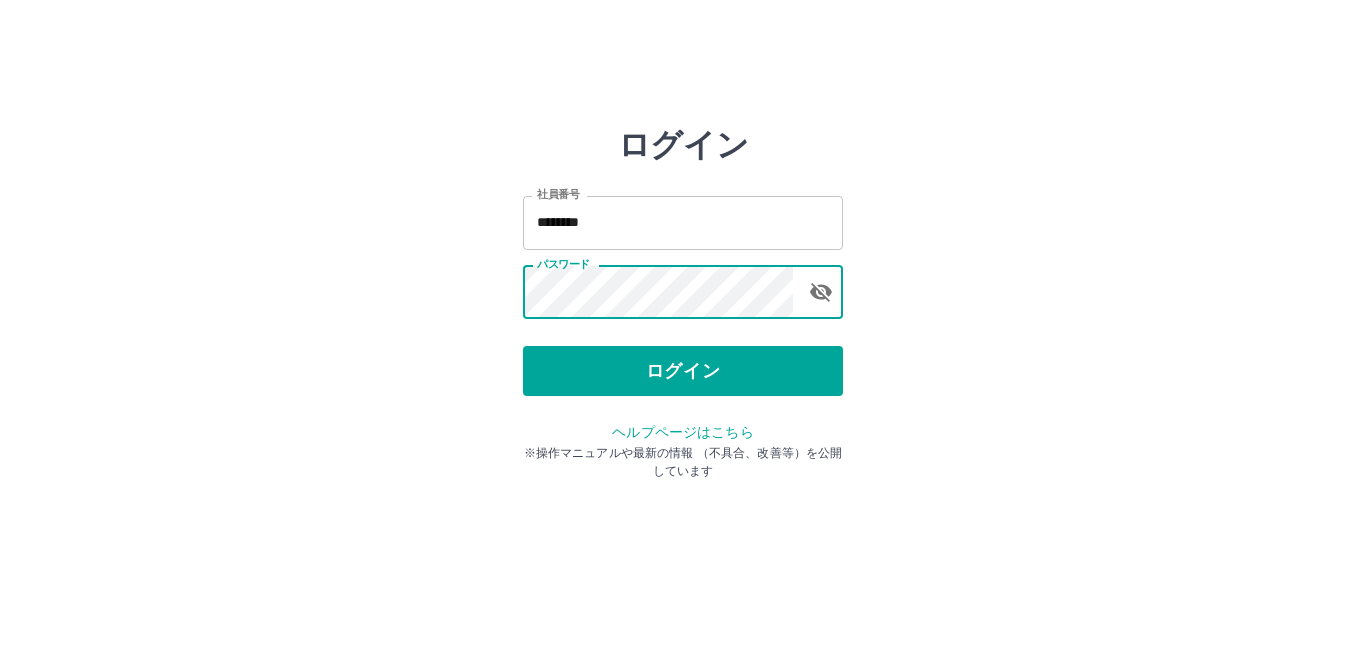 click on "********" at bounding box center [683, 222] 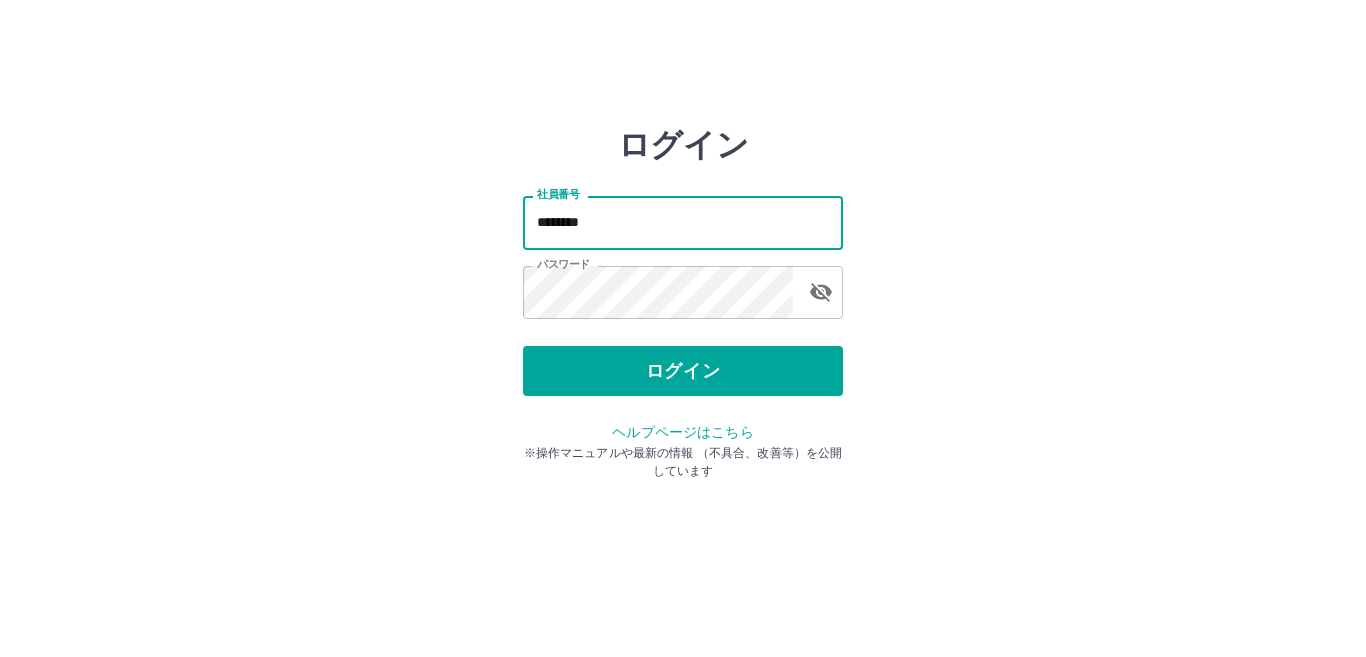 click on "********" at bounding box center [683, 222] 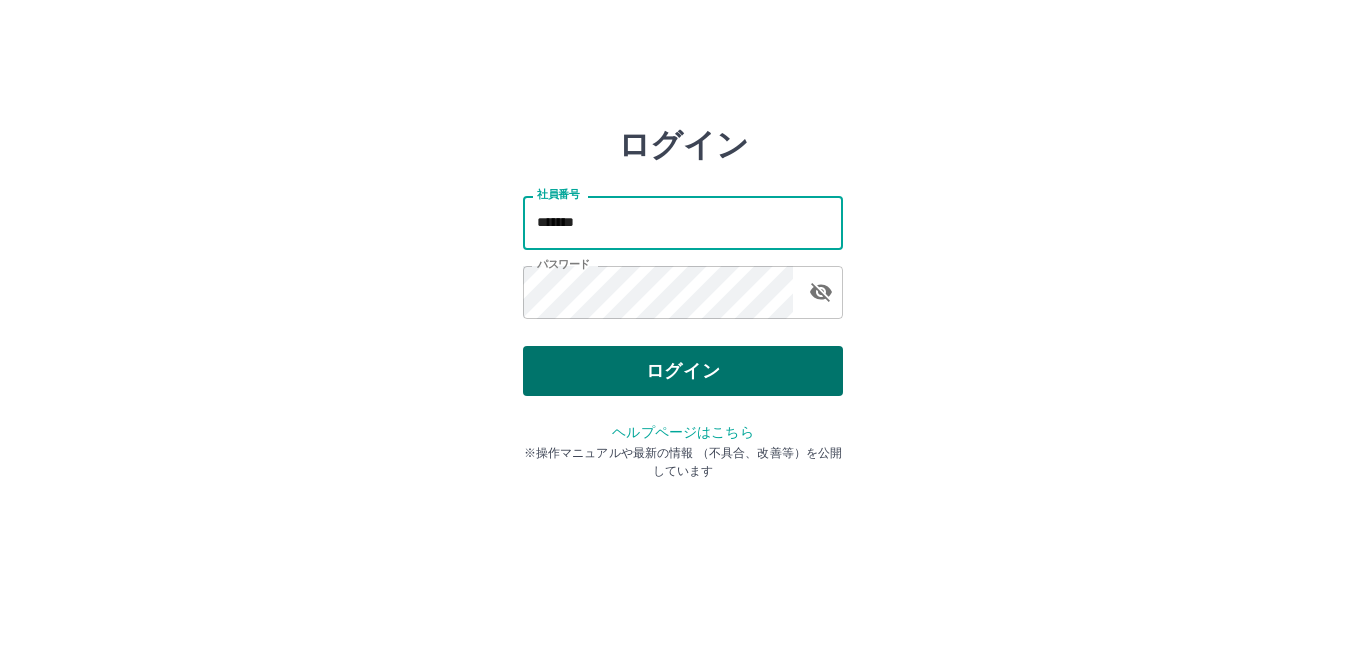 type on "*******" 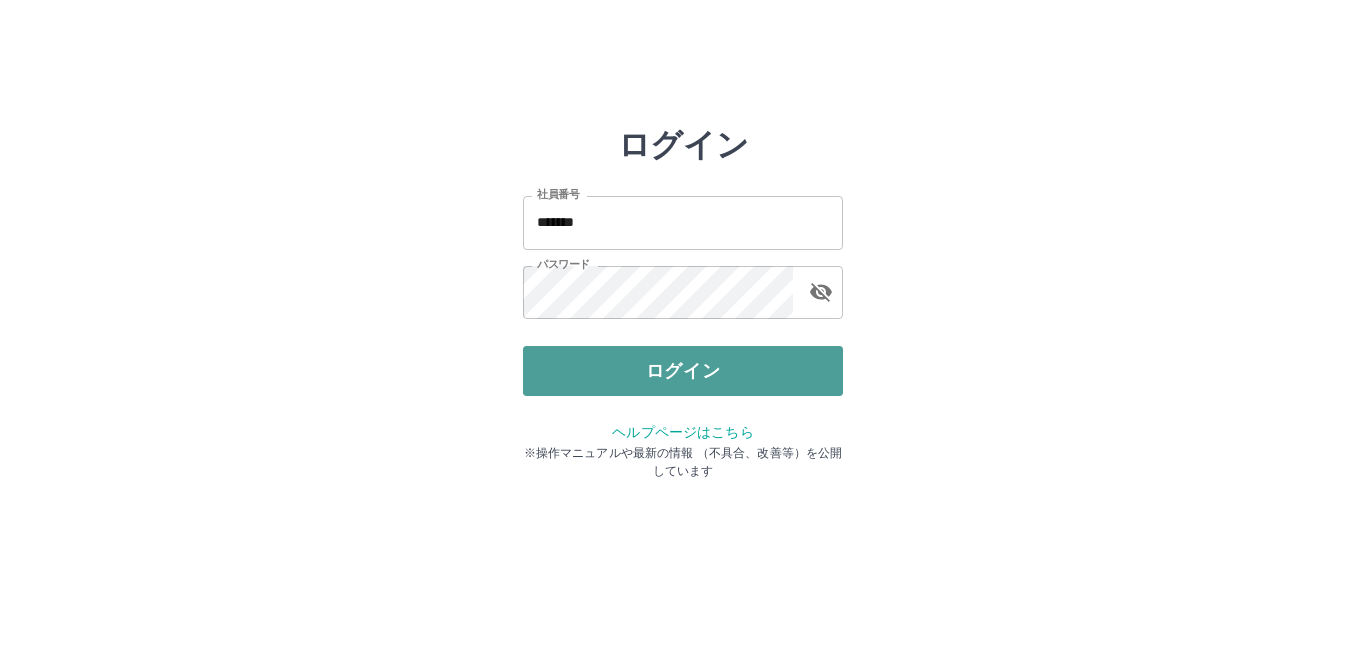 click on "ログイン" at bounding box center (683, 371) 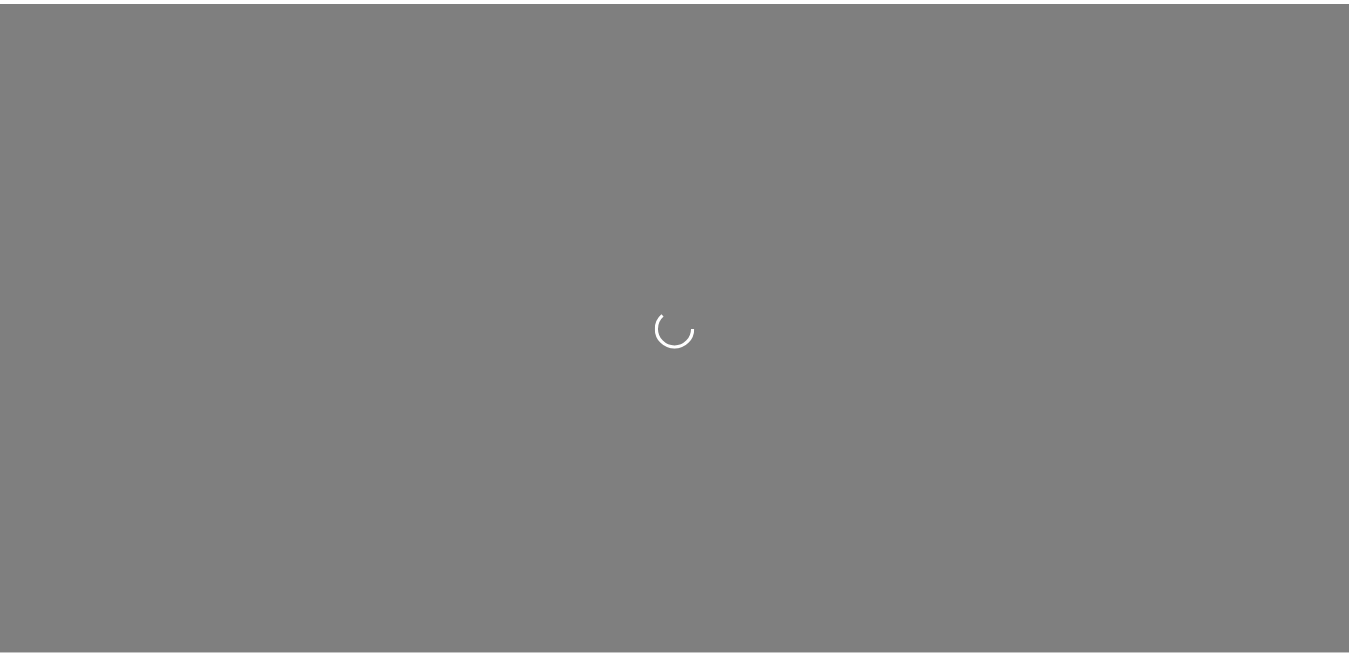 scroll, scrollTop: 0, scrollLeft: 0, axis: both 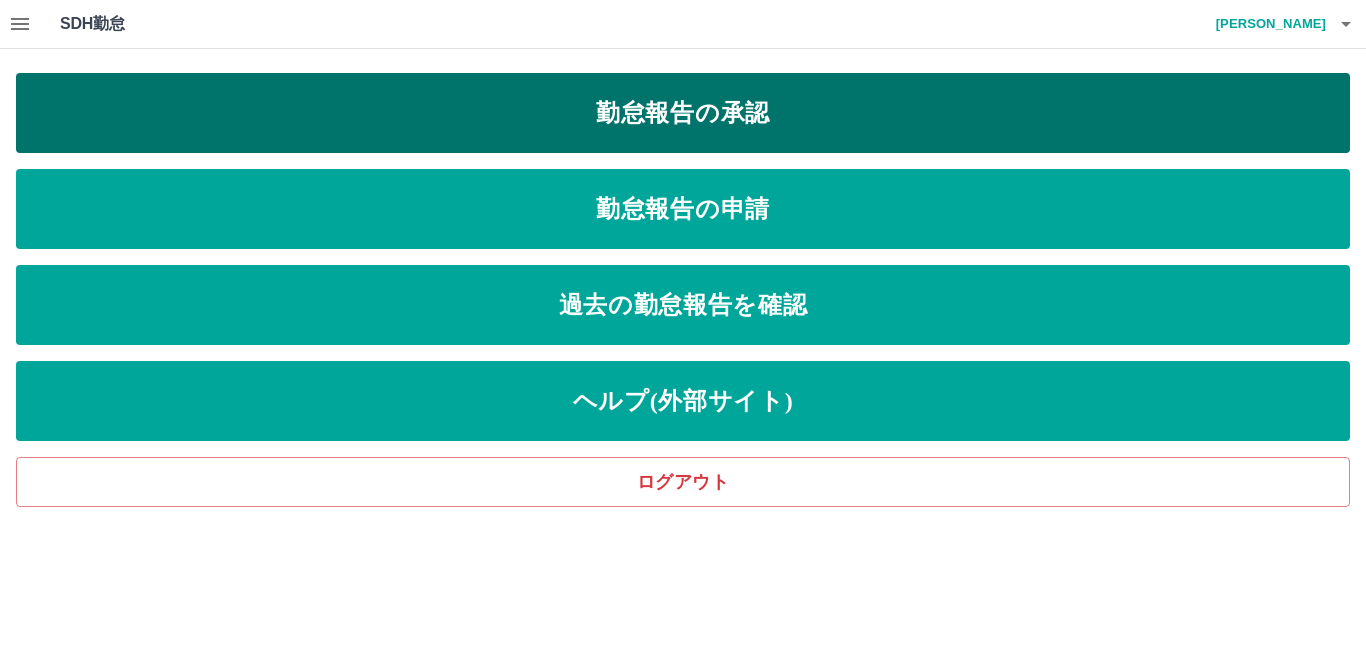 click on "勤怠報告の承認" at bounding box center [683, 113] 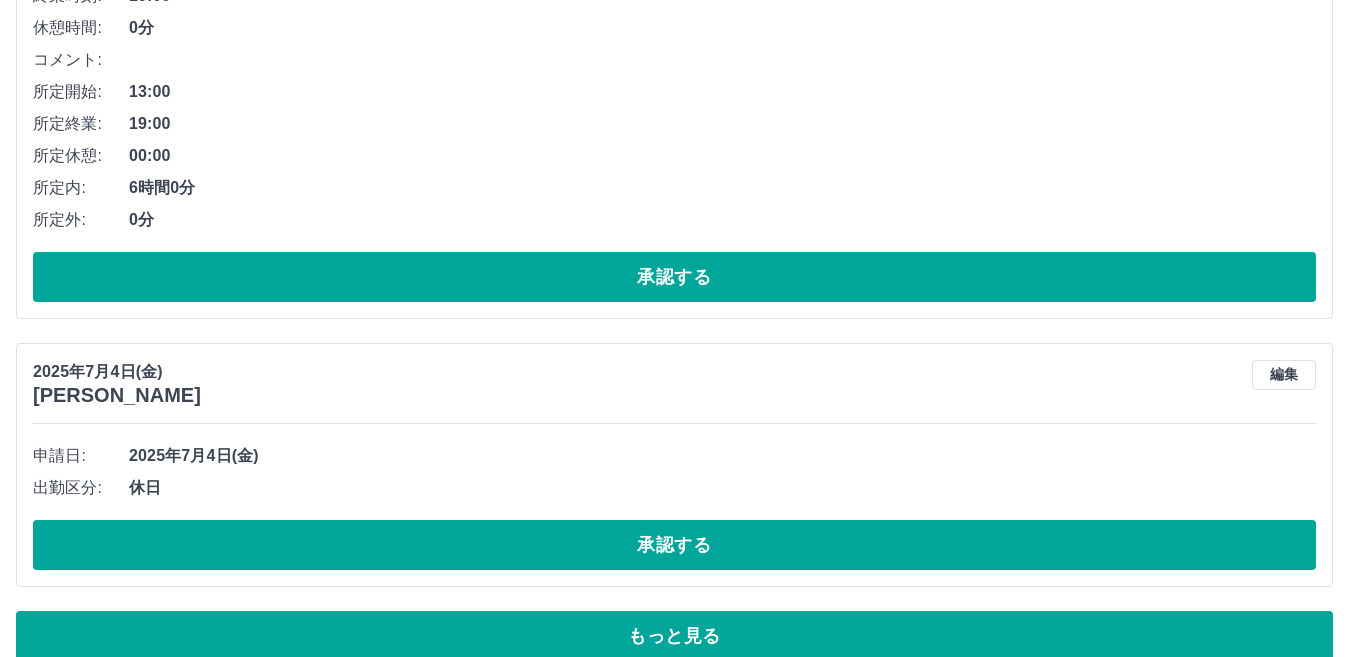 scroll, scrollTop: 10683, scrollLeft: 0, axis: vertical 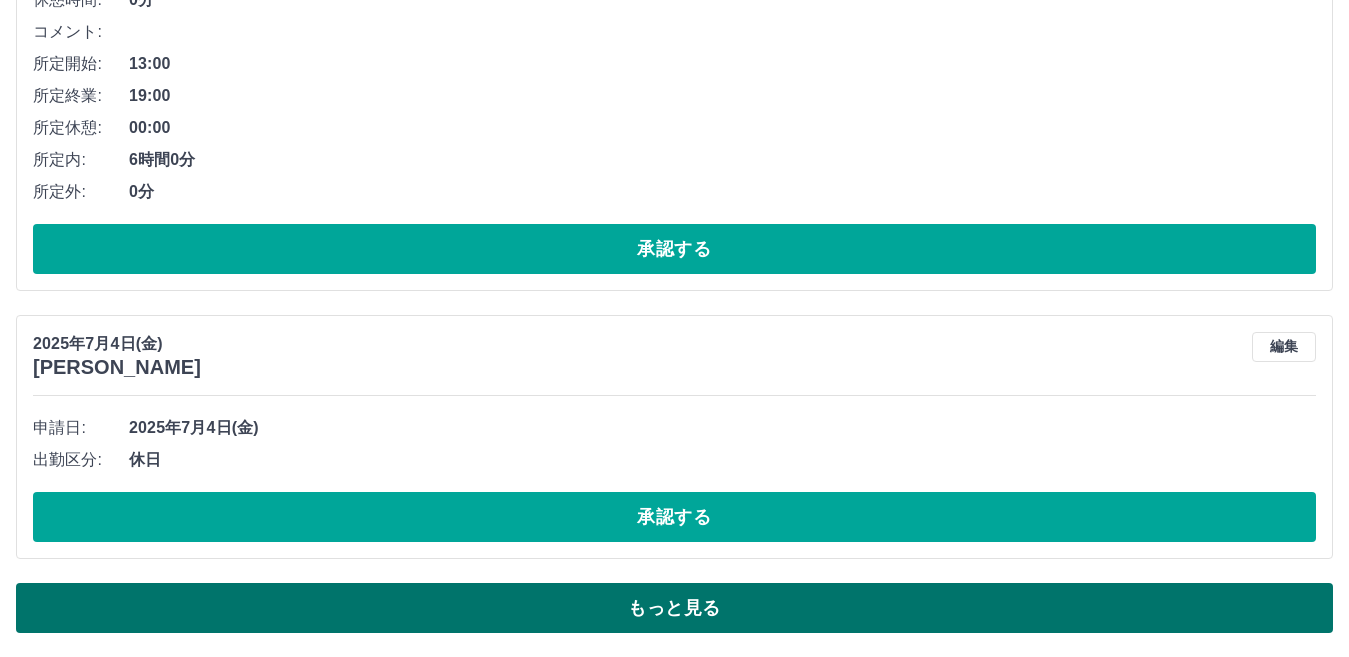 click on "もっと見る" at bounding box center [674, 608] 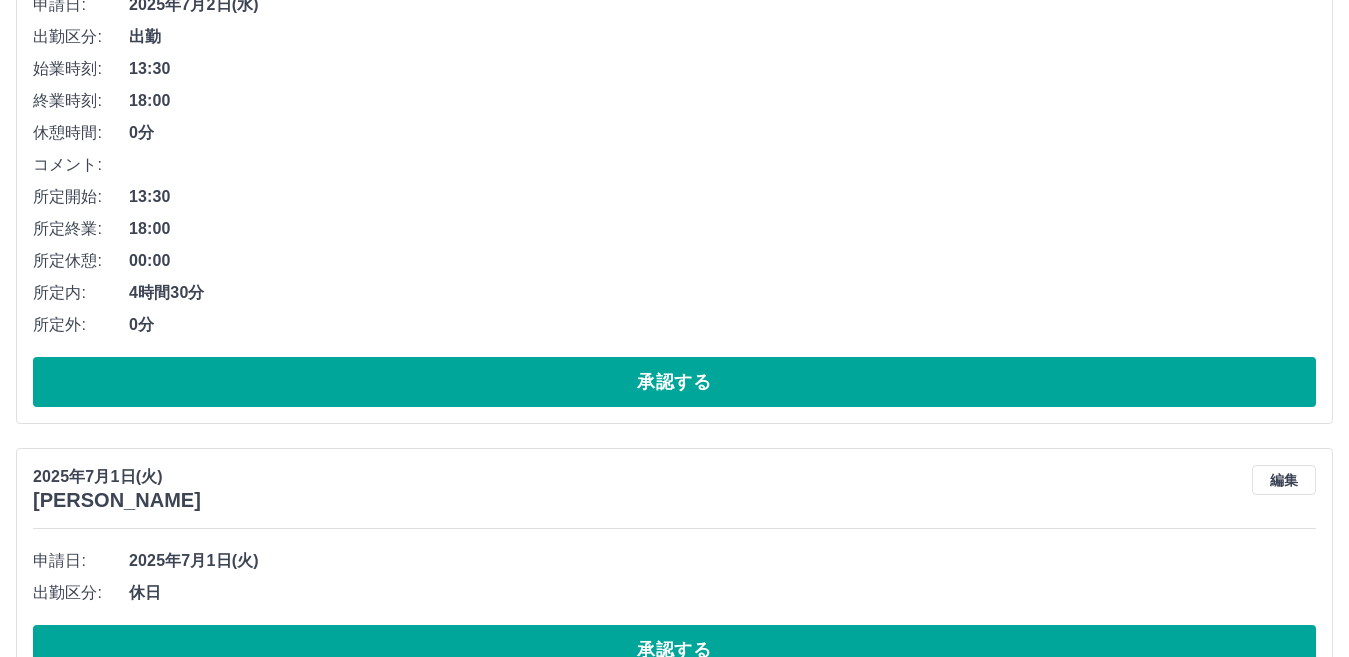 scroll, scrollTop: 17372, scrollLeft: 0, axis: vertical 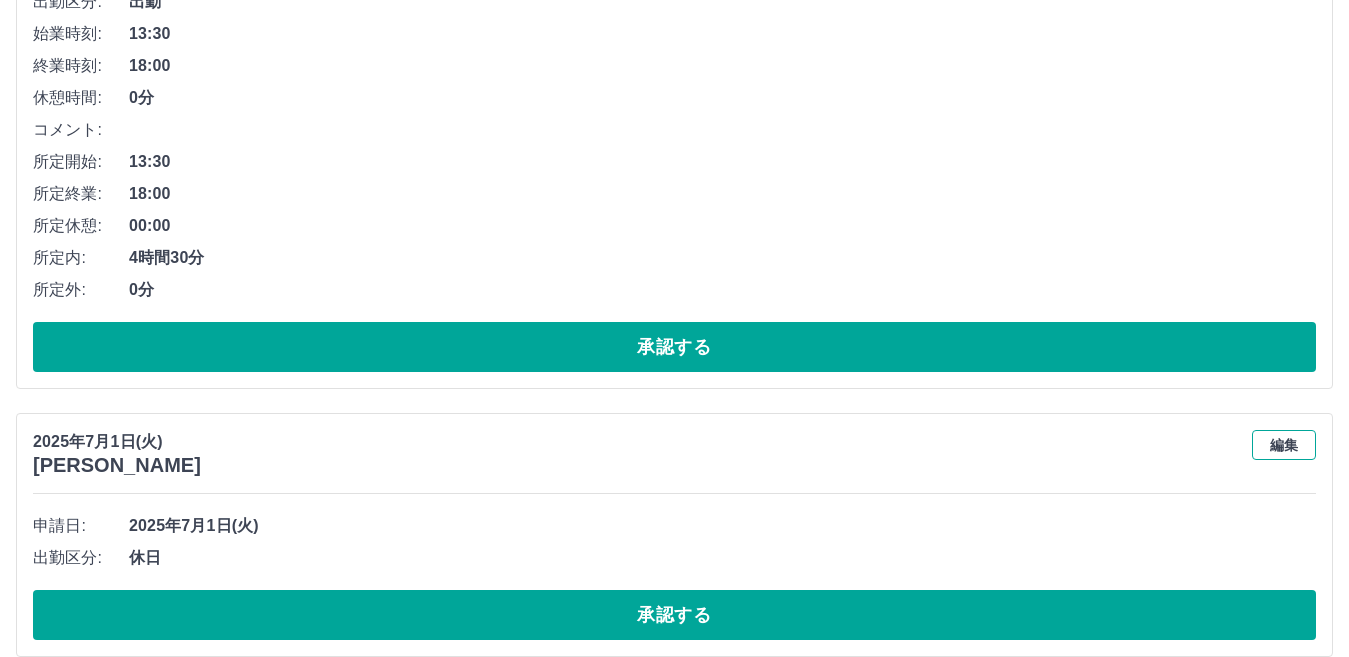 click on "編集" at bounding box center (1284, 445) 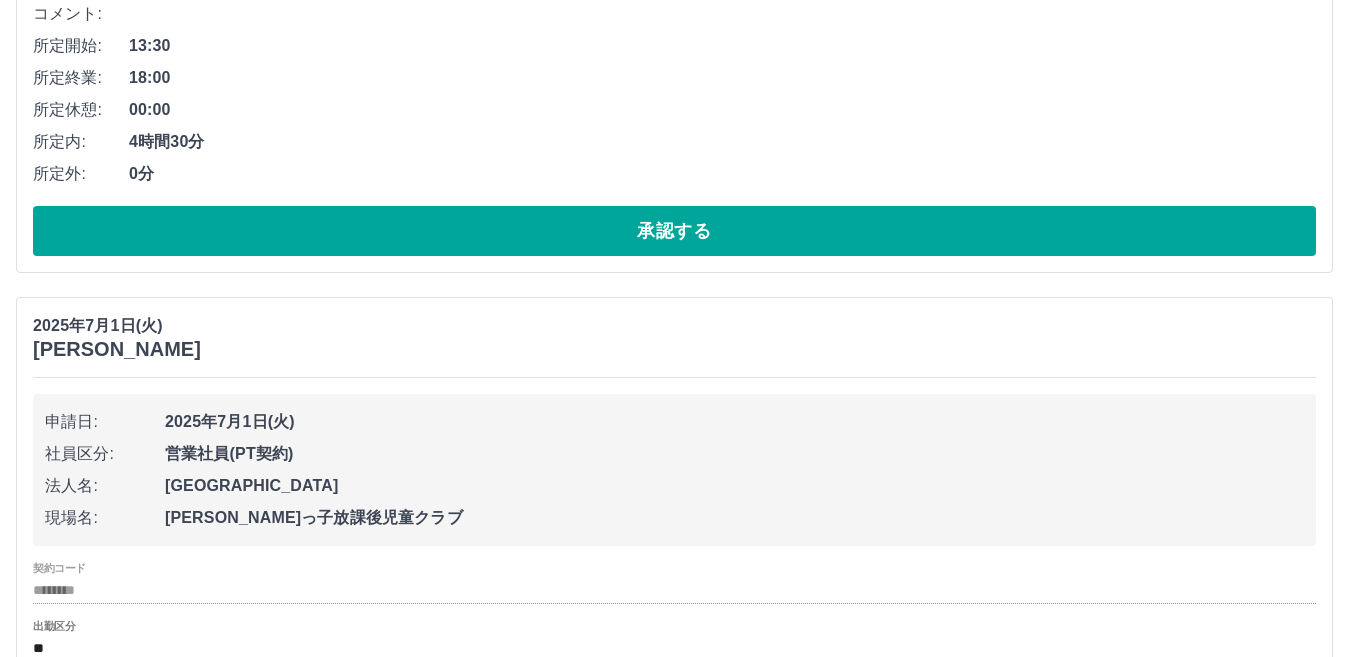 scroll, scrollTop: 17672, scrollLeft: 0, axis: vertical 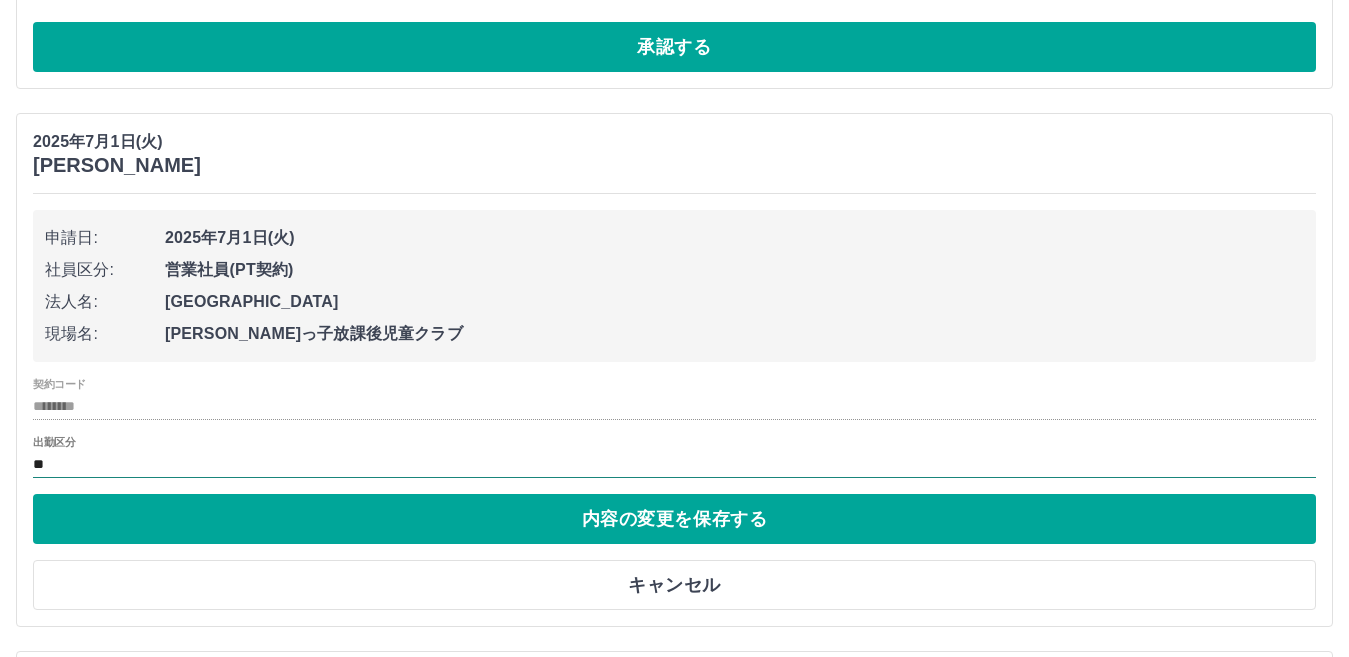 click on "**" at bounding box center [674, 464] 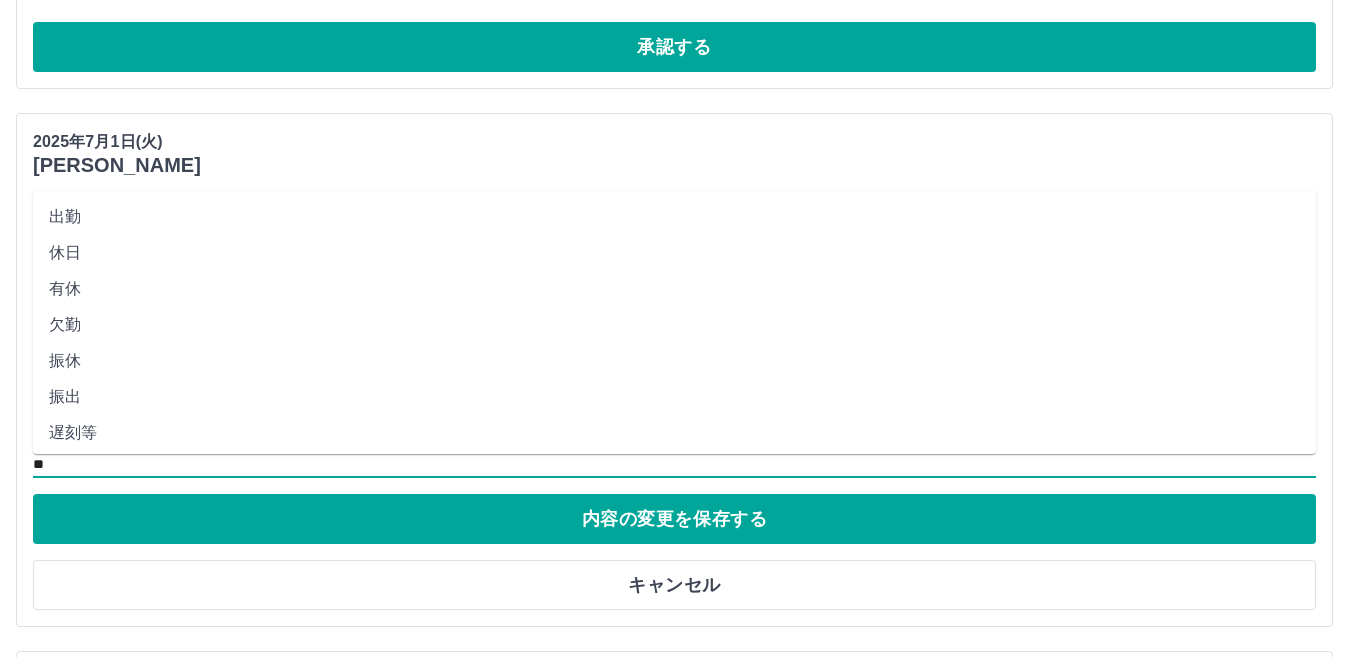 click on "有休" at bounding box center (674, 289) 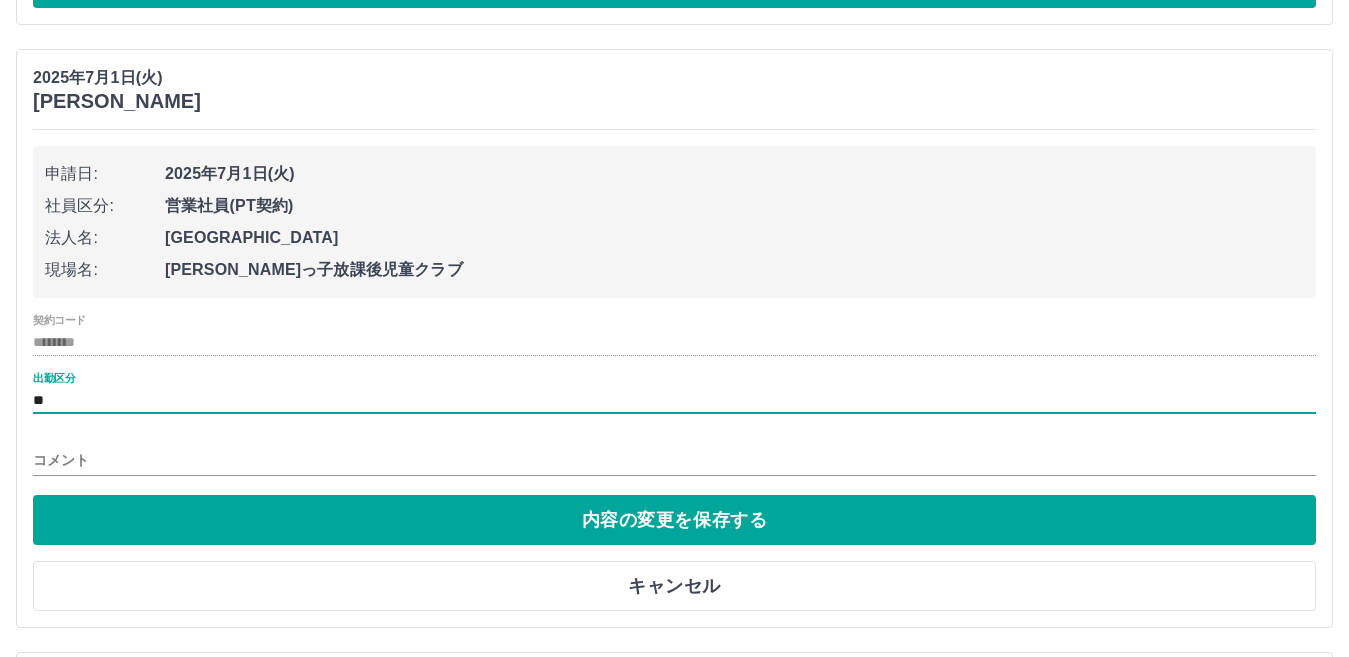 scroll, scrollTop: 17772, scrollLeft: 0, axis: vertical 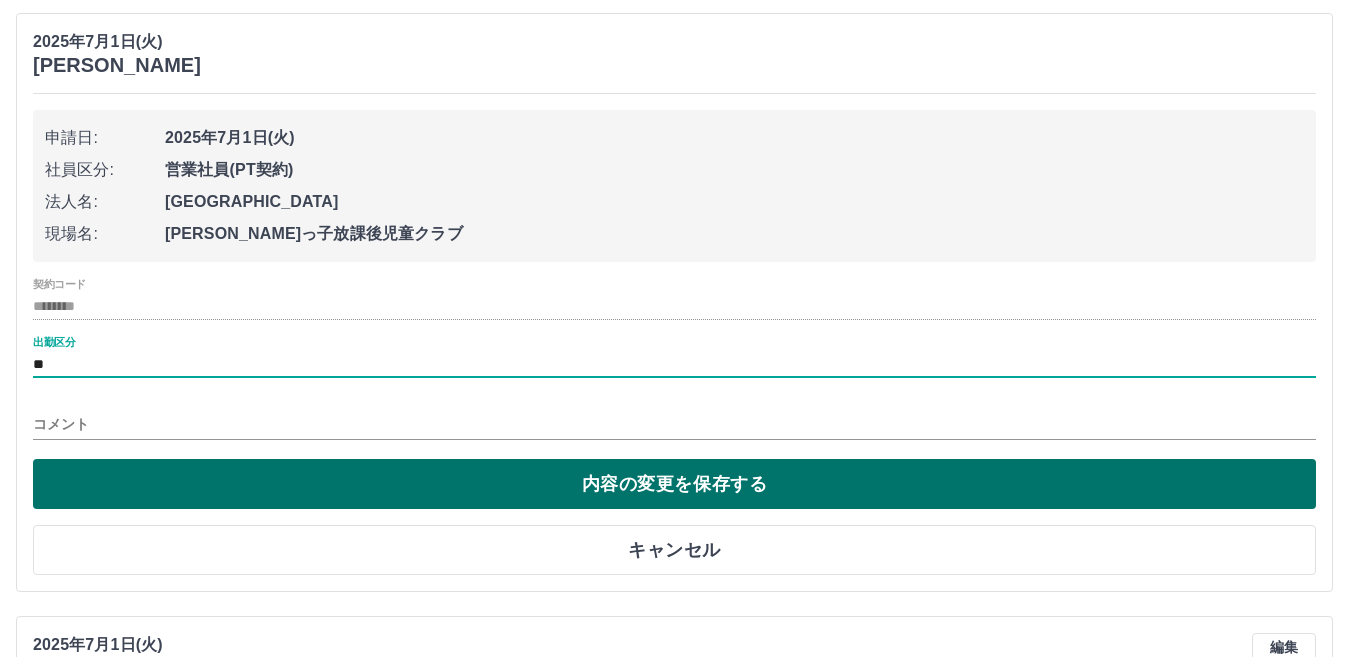 click on "内容の変更を保存する" at bounding box center (674, 484) 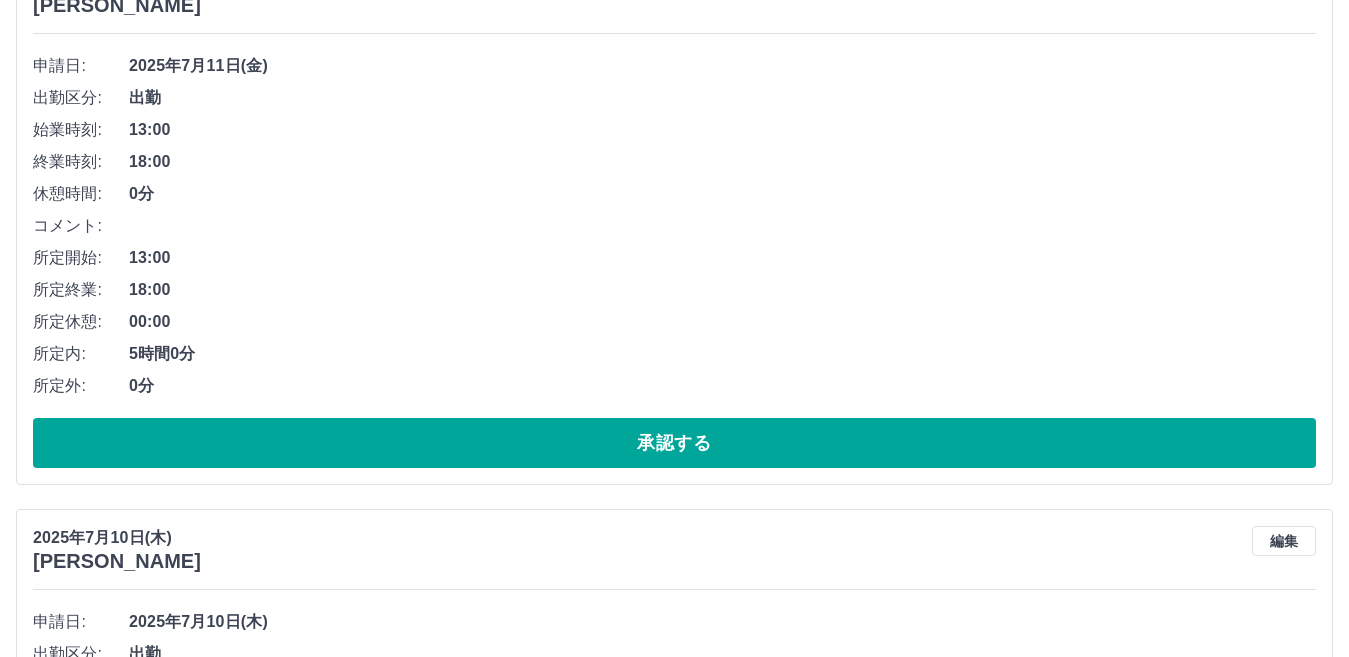 scroll, scrollTop: 600, scrollLeft: 0, axis: vertical 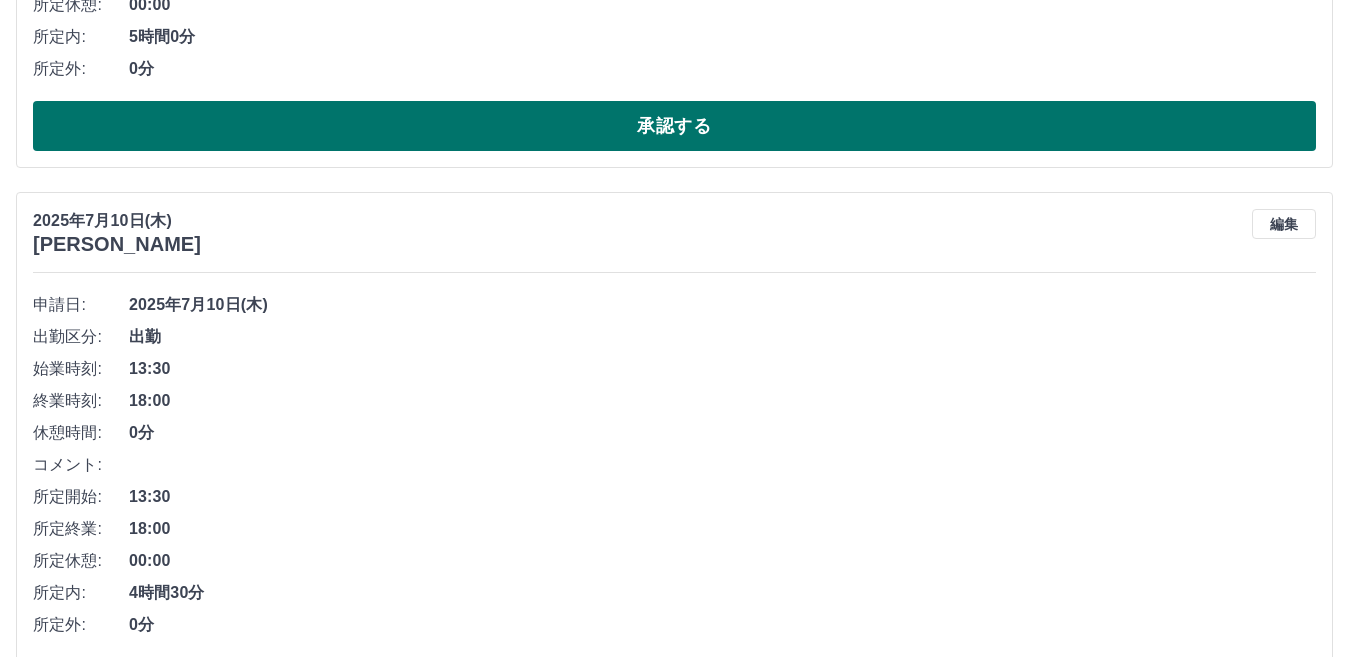drag, startPoint x: 445, startPoint y: 288, endPoint x: 363, endPoint y: 134, distance: 174.47063 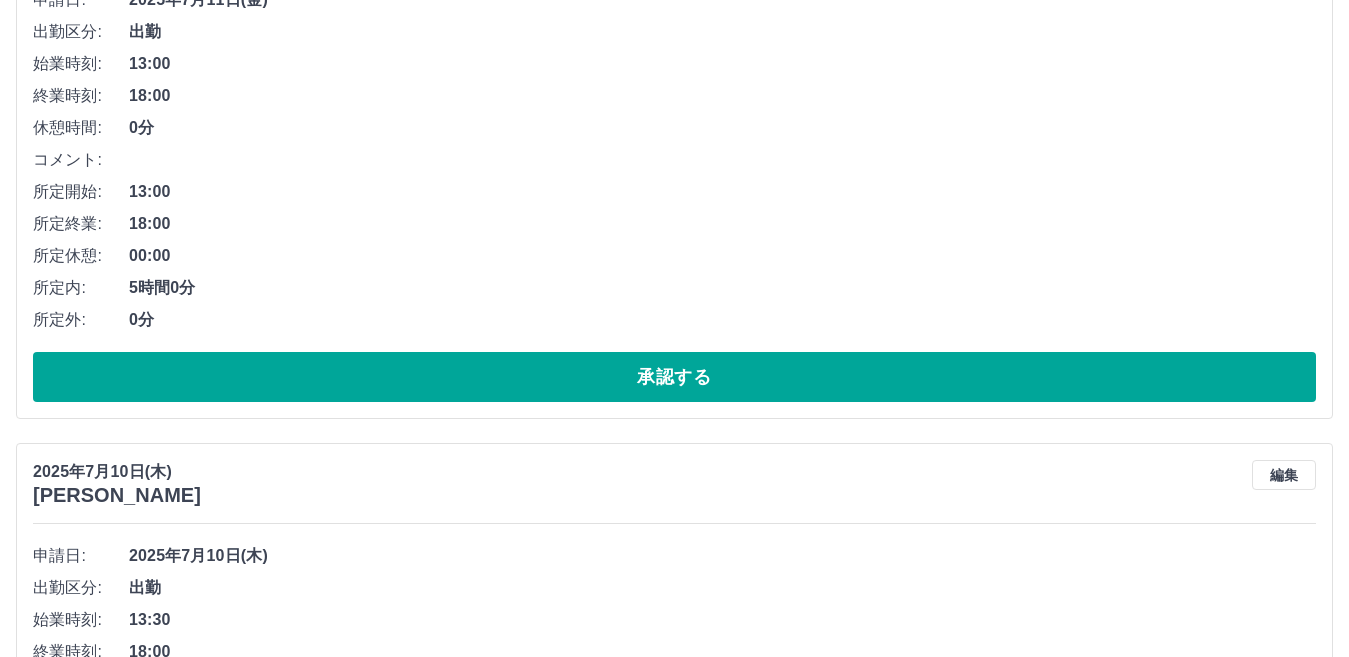 scroll, scrollTop: 0, scrollLeft: 0, axis: both 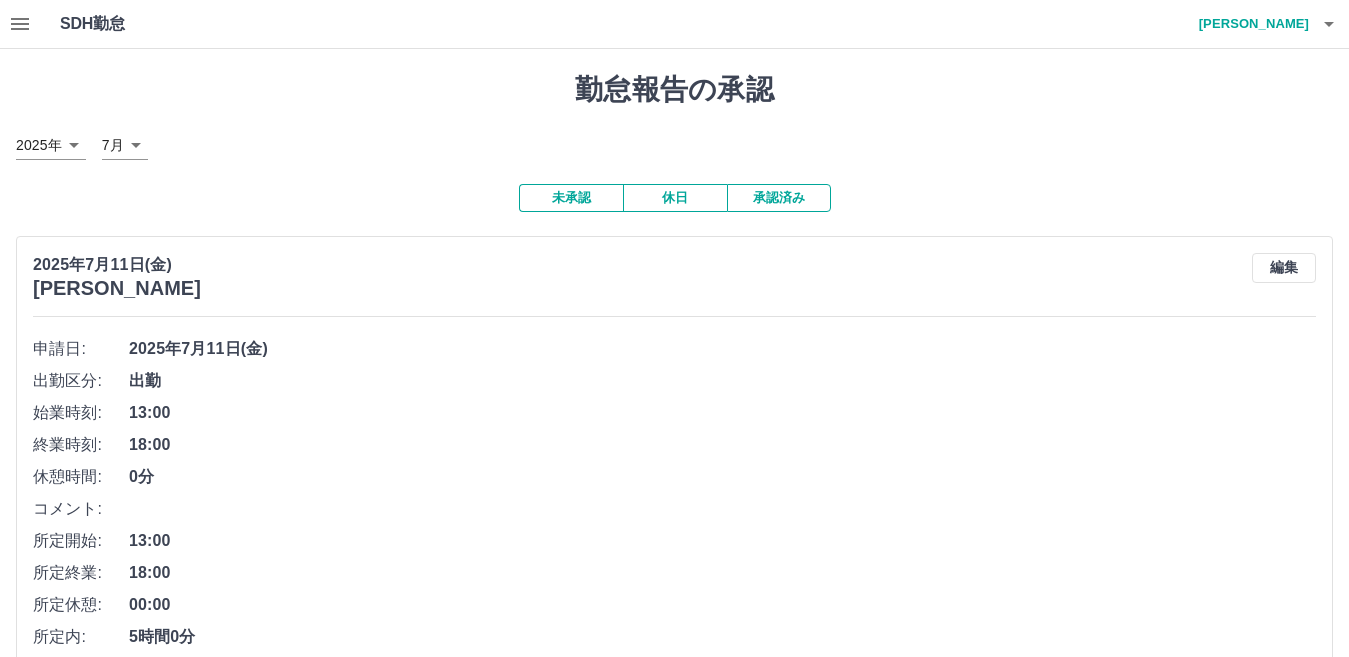 click 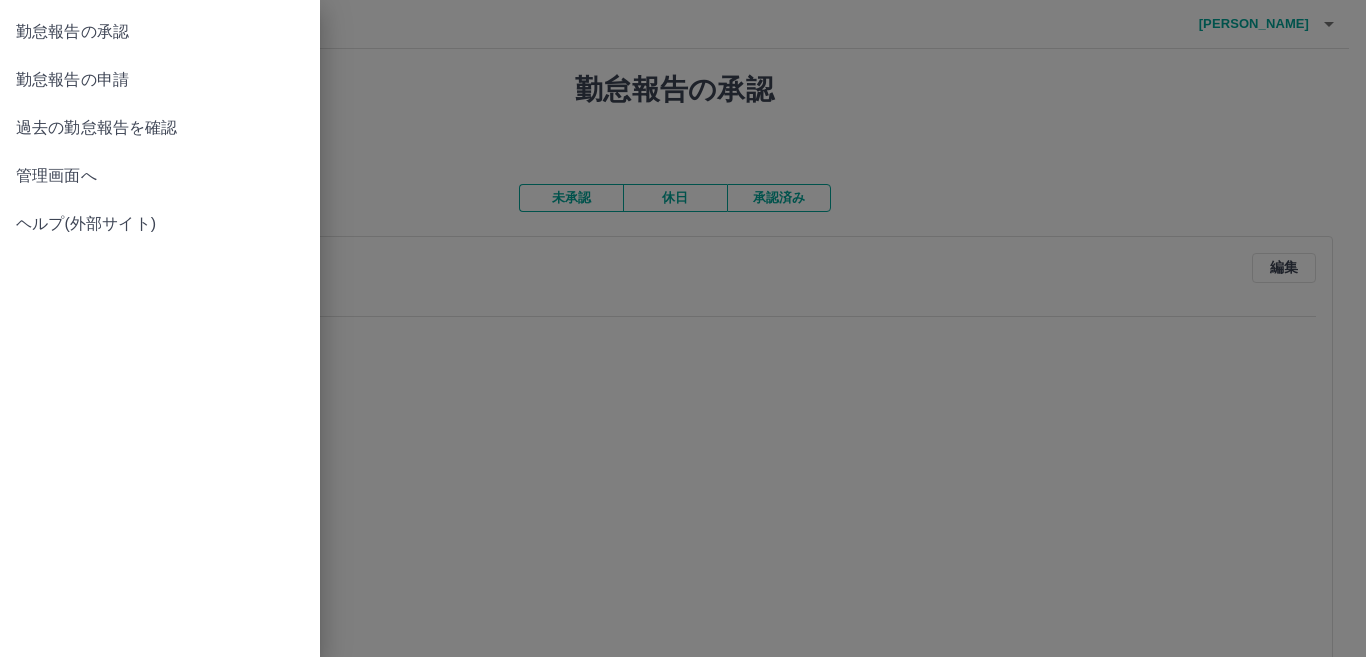 drag, startPoint x: 656, startPoint y: 65, endPoint x: 657, endPoint y: 55, distance: 10.049875 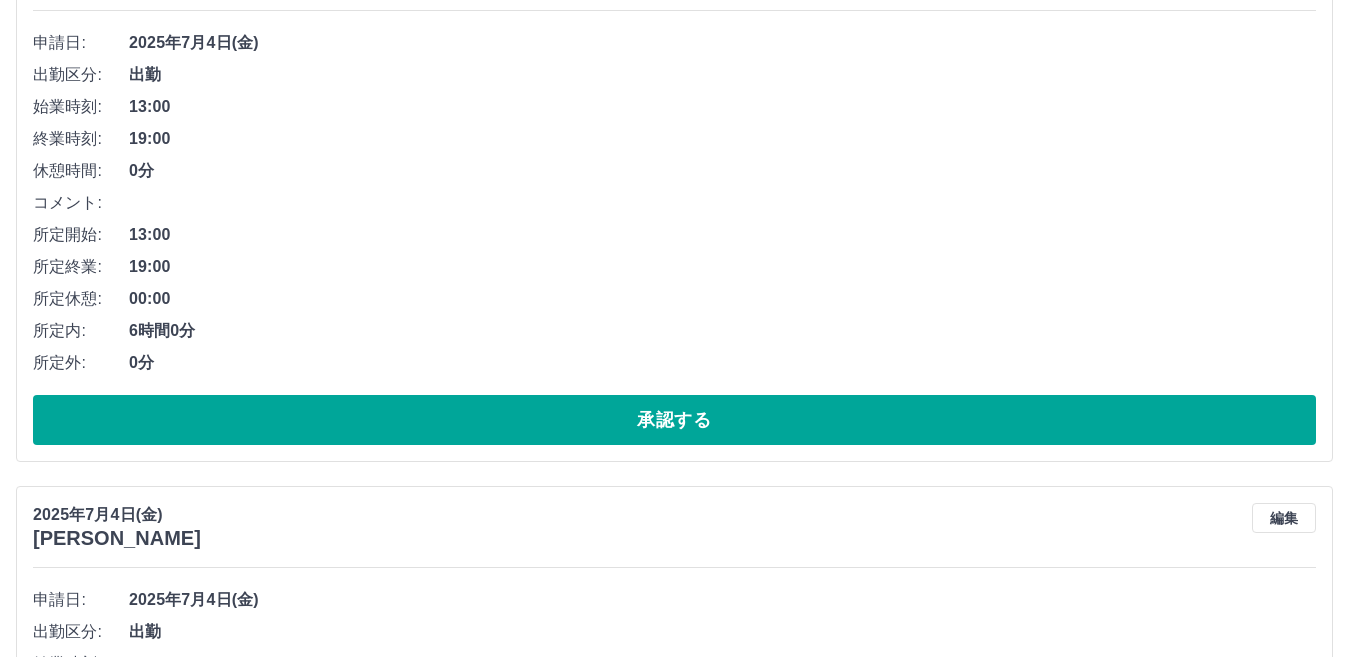 scroll, scrollTop: 11500, scrollLeft: 0, axis: vertical 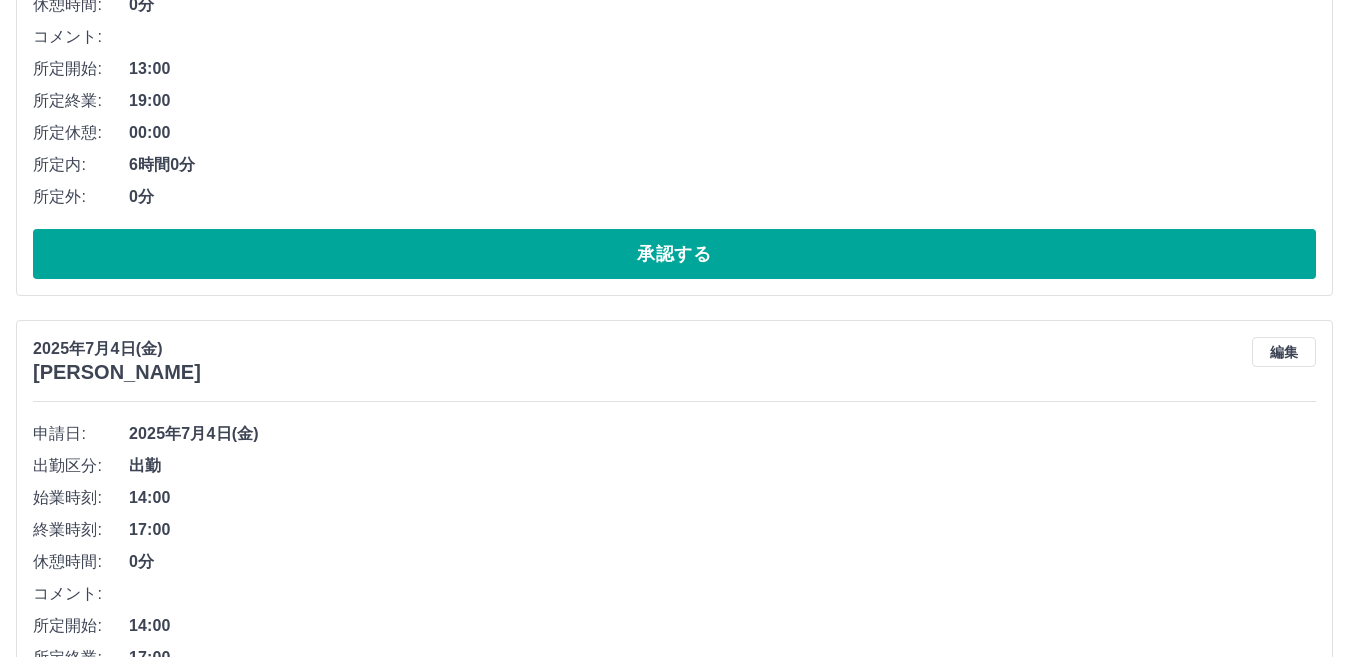 drag, startPoint x: 285, startPoint y: 528, endPoint x: 274, endPoint y: 511, distance: 20.248457 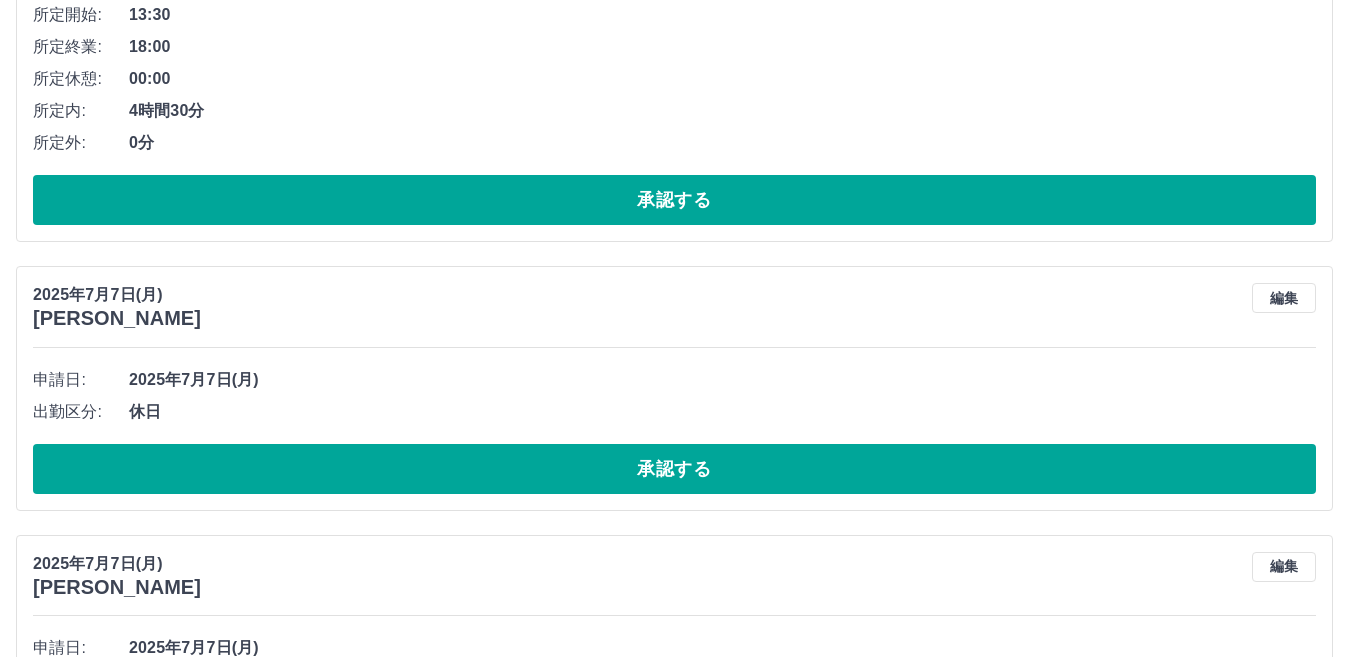 scroll, scrollTop: 0, scrollLeft: 0, axis: both 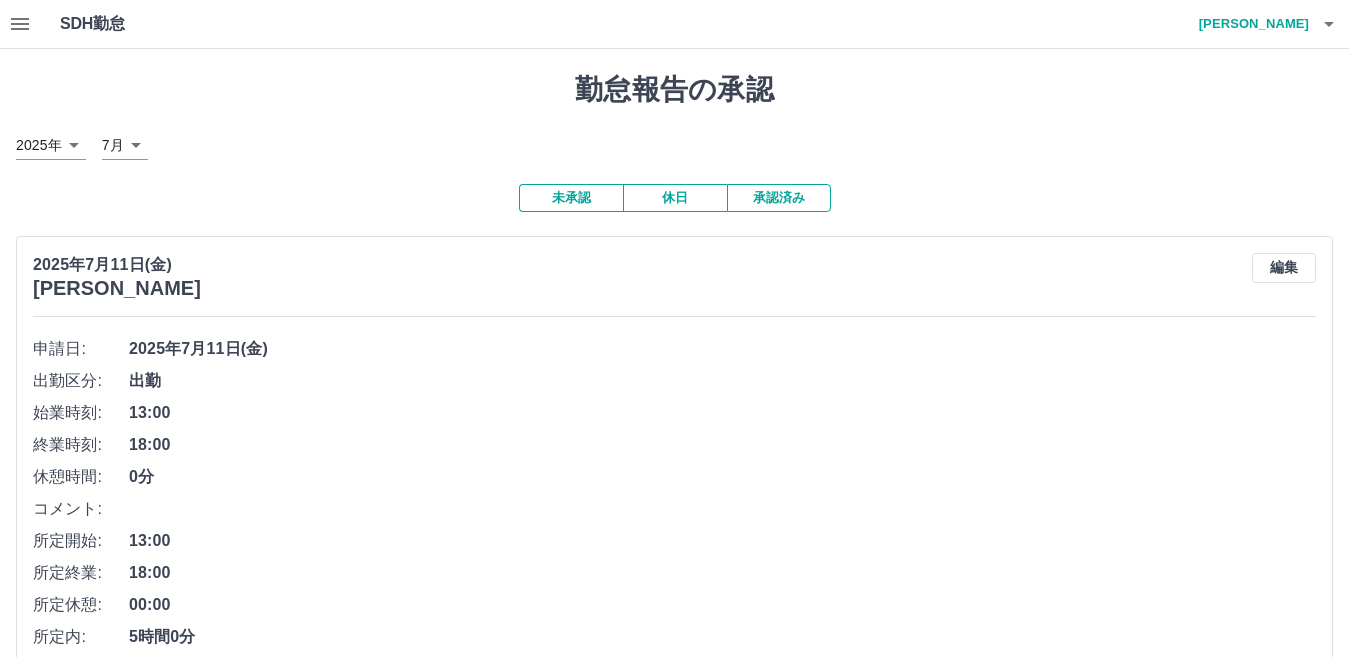 click 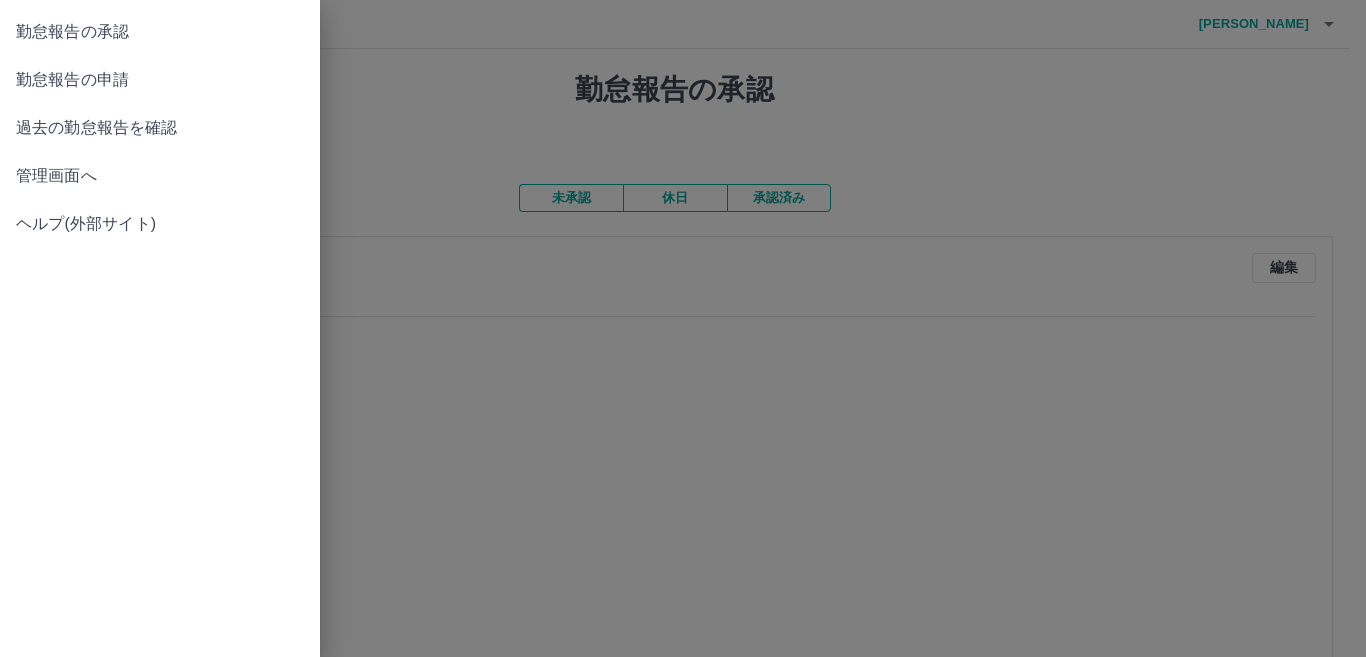 click on "勤怠報告の申請" at bounding box center (160, 80) 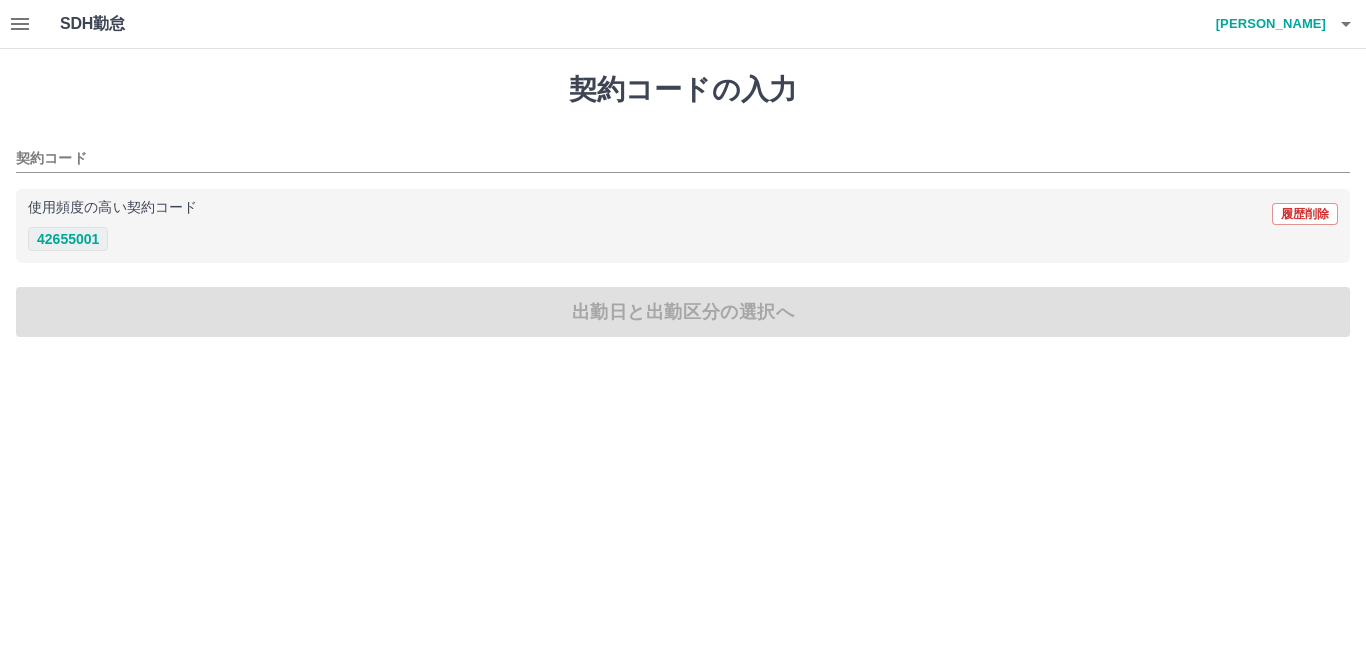 click on "42655001" at bounding box center [68, 239] 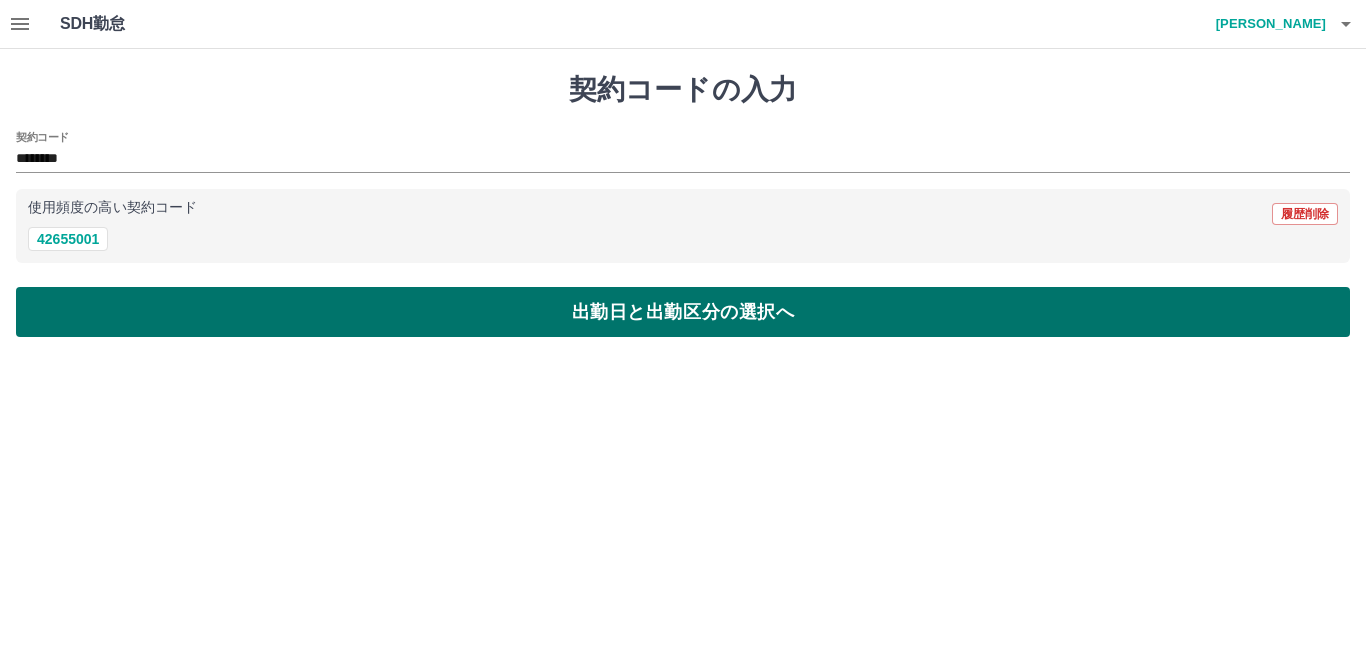 click on "出勤日と出勤区分の選択へ" at bounding box center [683, 312] 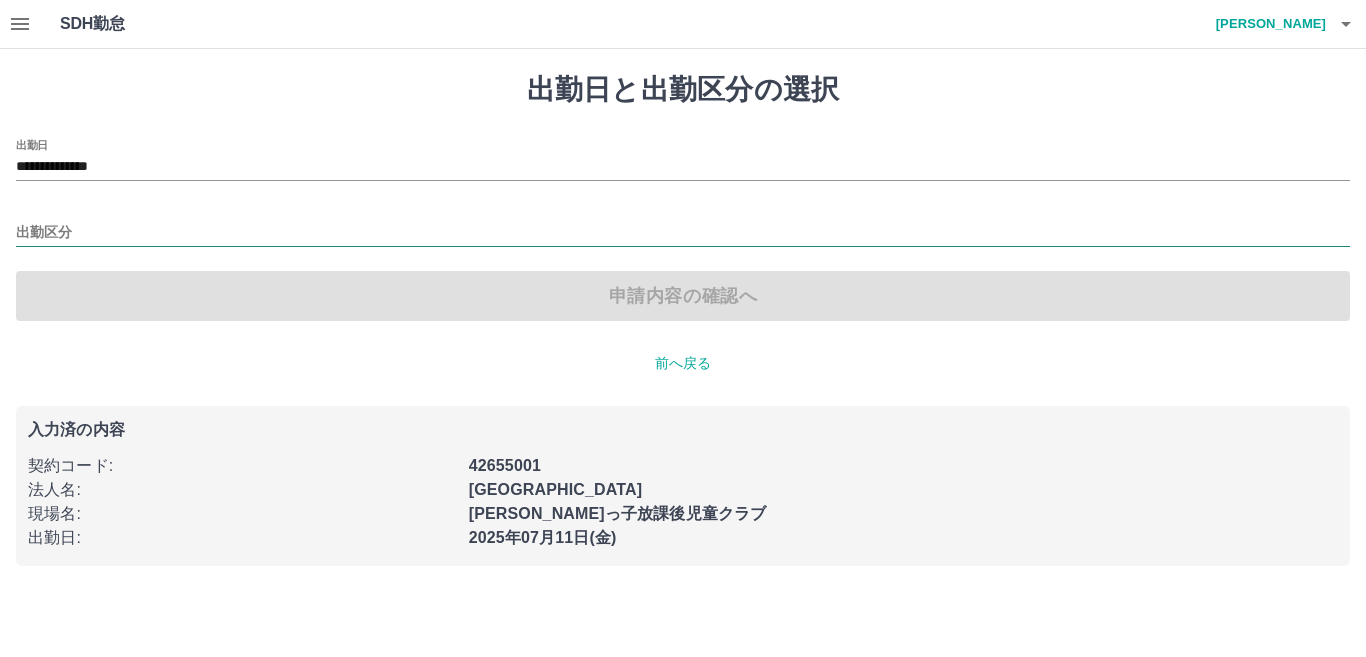 click on "出勤区分" at bounding box center [683, 233] 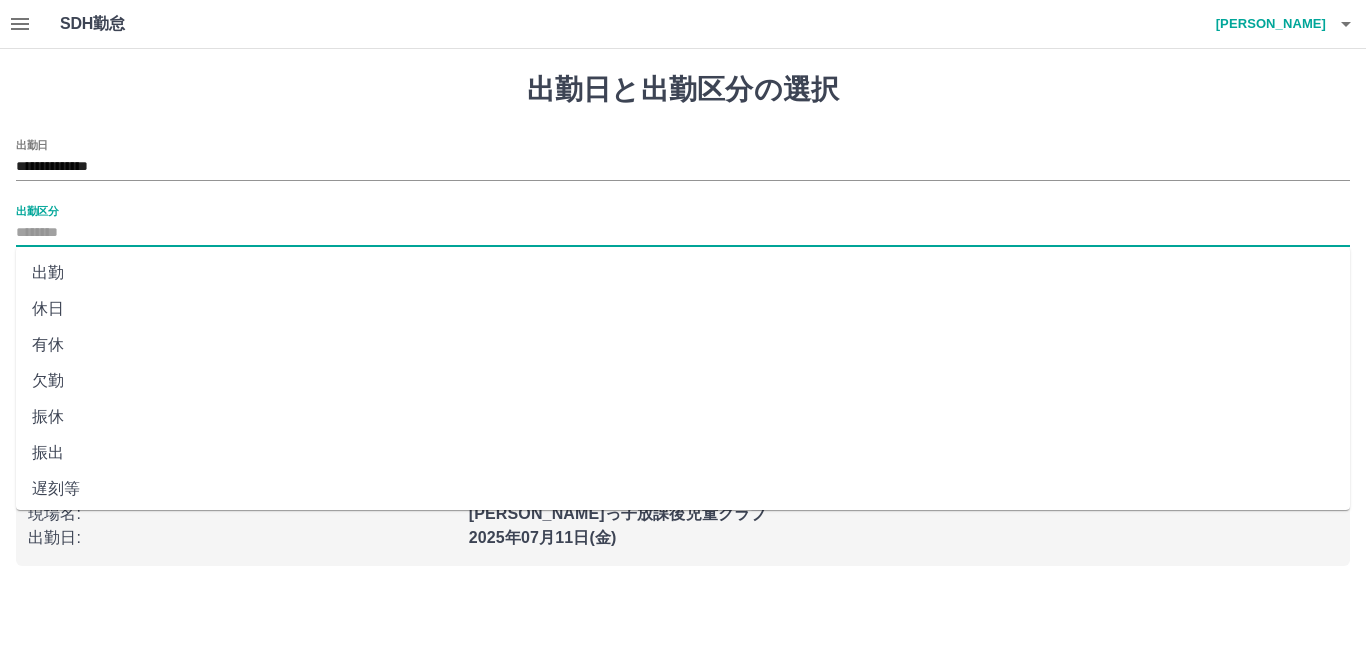 click on "出勤" at bounding box center [683, 273] 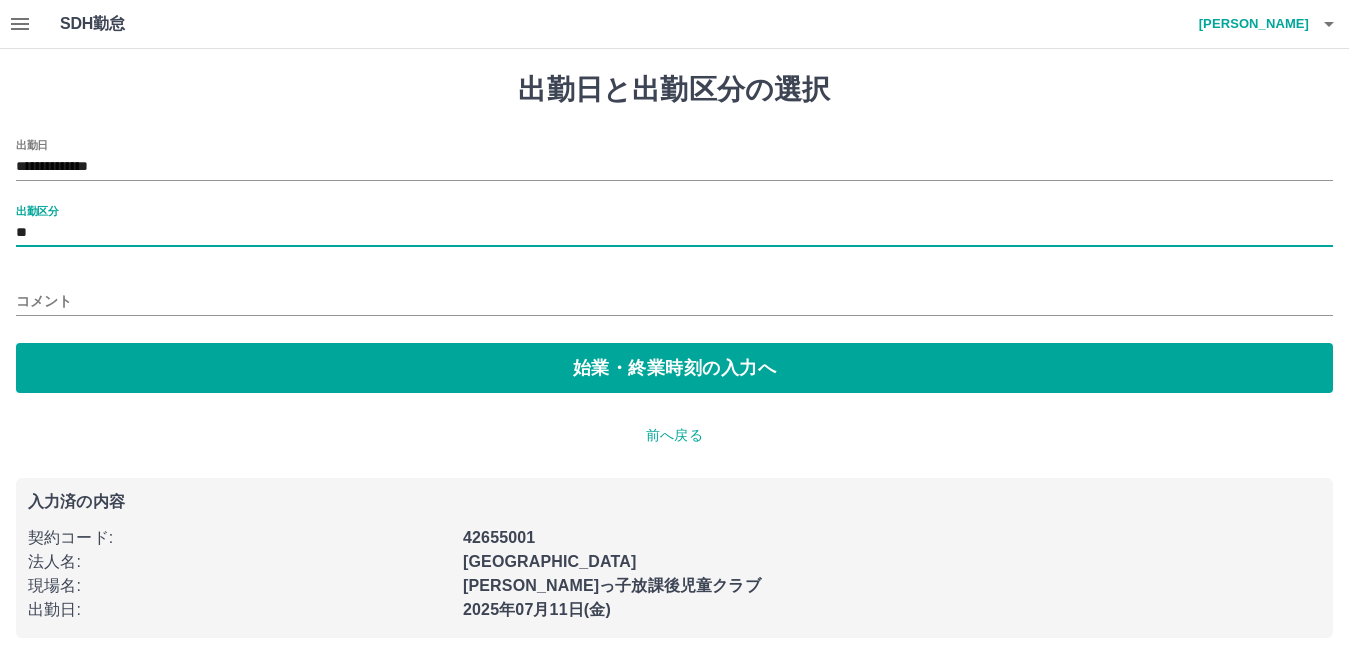 click on "コメント" at bounding box center (674, 301) 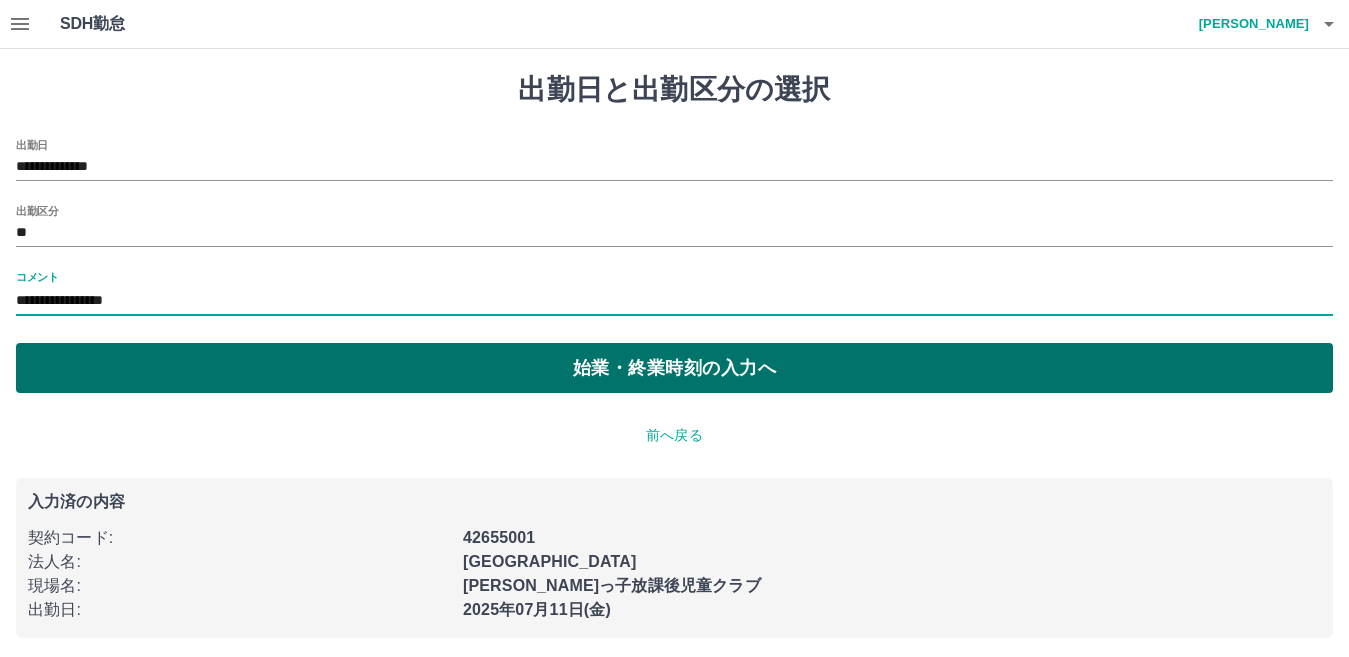 type on "**********" 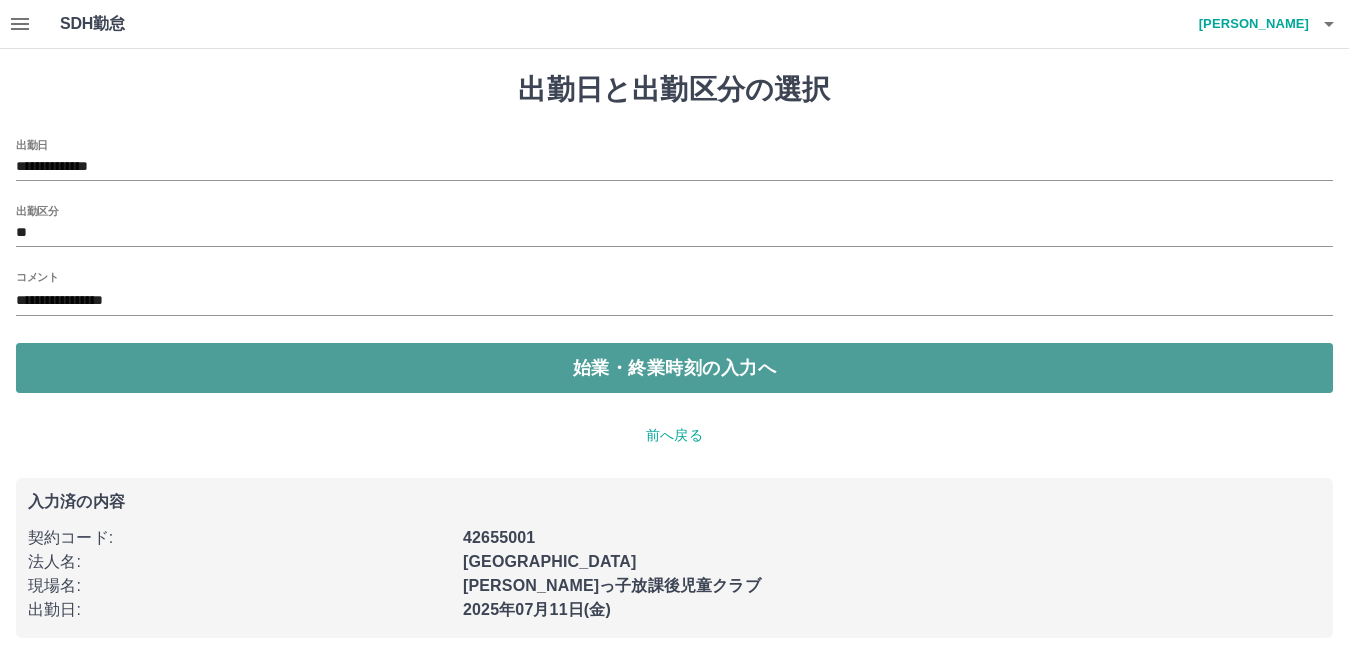 click on "始業・終業時刻の入力へ" at bounding box center [674, 368] 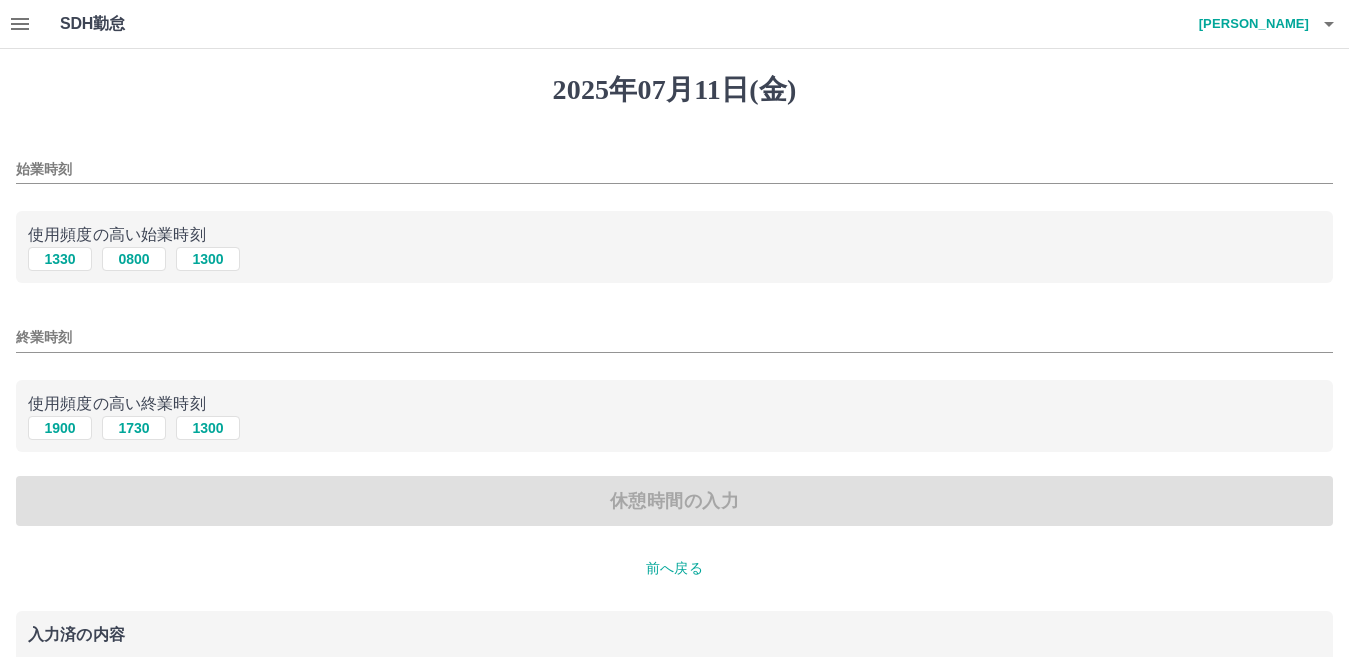 click on "[DATE] 始業時刻 使用頻度の高い始業時刻 [DATE] 0800 [DATE] 終業時刻 使用頻度の高い終業時刻 [DATE] [DATE] [DATE] 休憩時間の入力 前へ戻る 入力済の内容 契約コード : 42655001 法人名 : [GEOGRAPHIC_DATA] 現場名 : [GEOGRAPHIC_DATA][PERSON_NAME]っ子放課後児童クラブ 出勤日 : [DATE] 出勤区分 : 出勤 コメント : [GEOGRAPHIC_DATA]へ物品搬入と打ち合わせ" at bounding box center [674, 446] 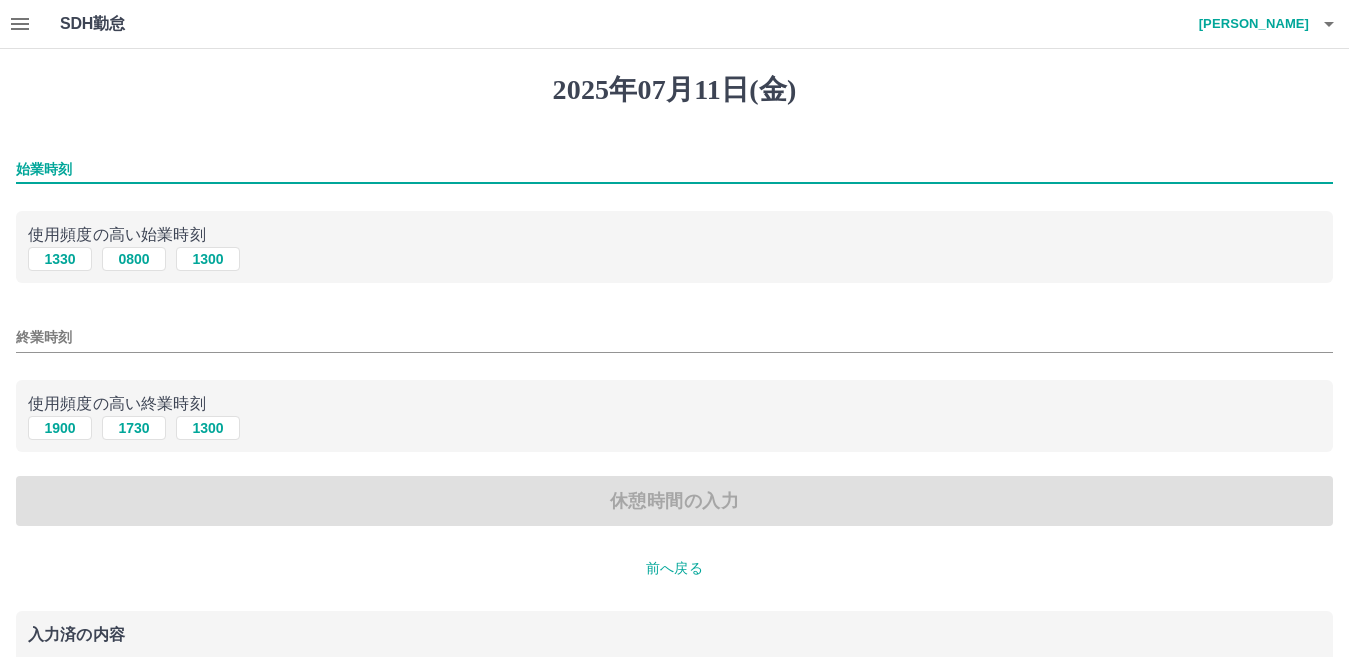 click on "始業時刻" at bounding box center (674, 169) 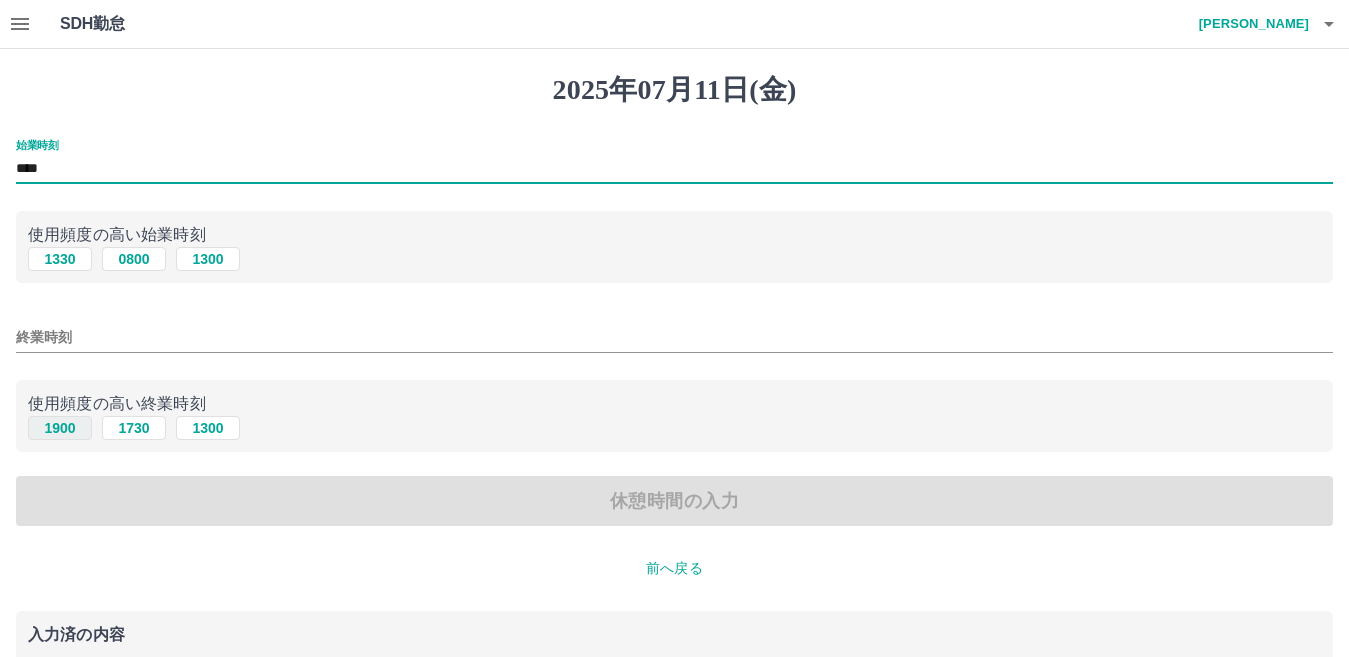 click on "1900" at bounding box center [60, 428] 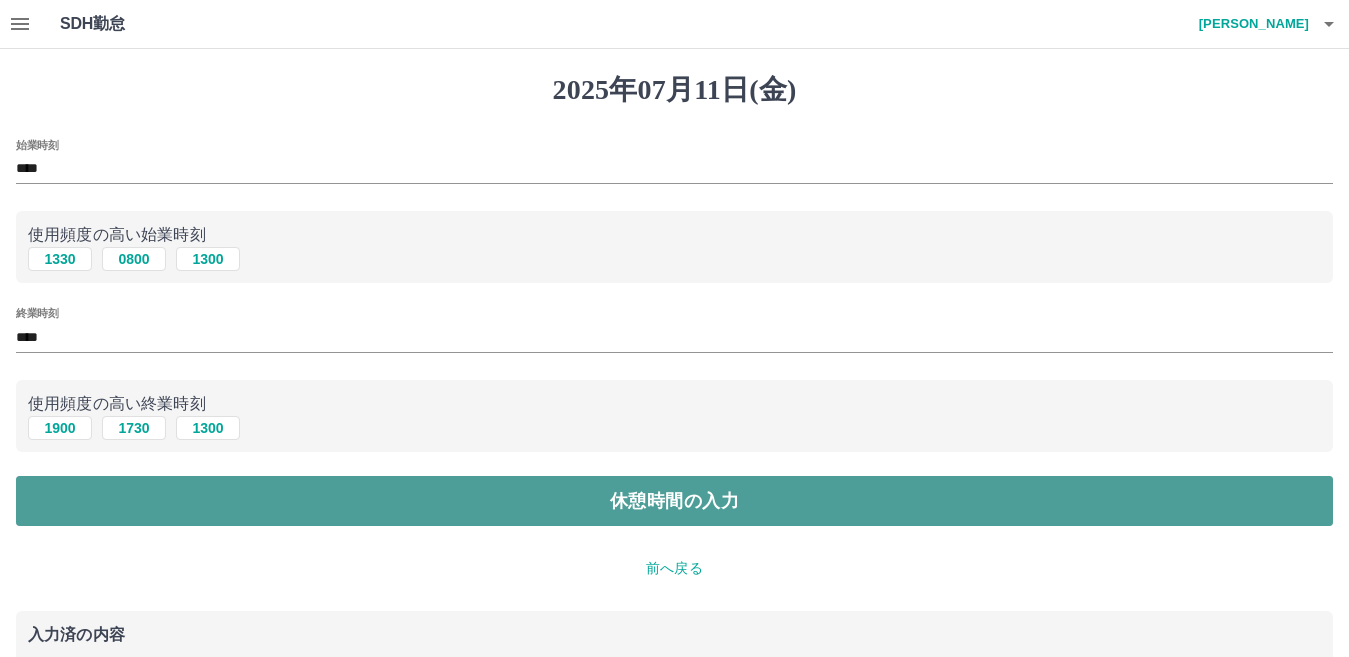 click on "休憩時間の入力" at bounding box center [674, 501] 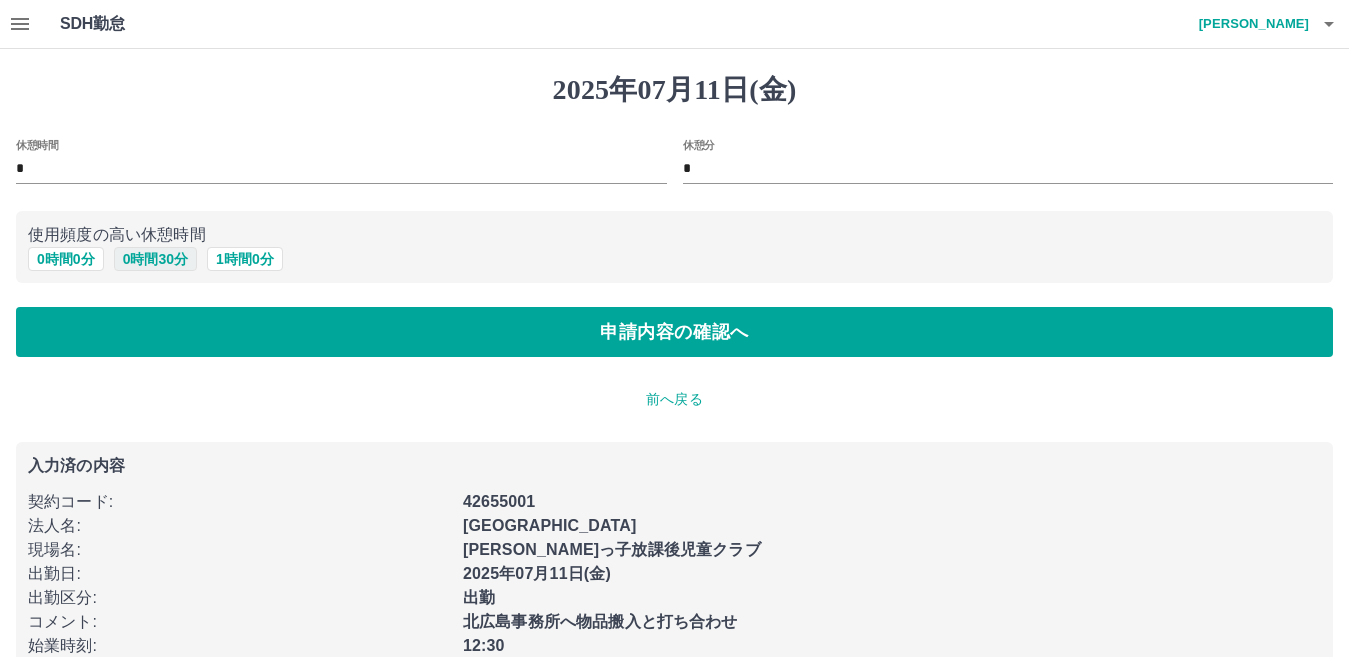 click on "0 時間 30 分" at bounding box center (155, 259) 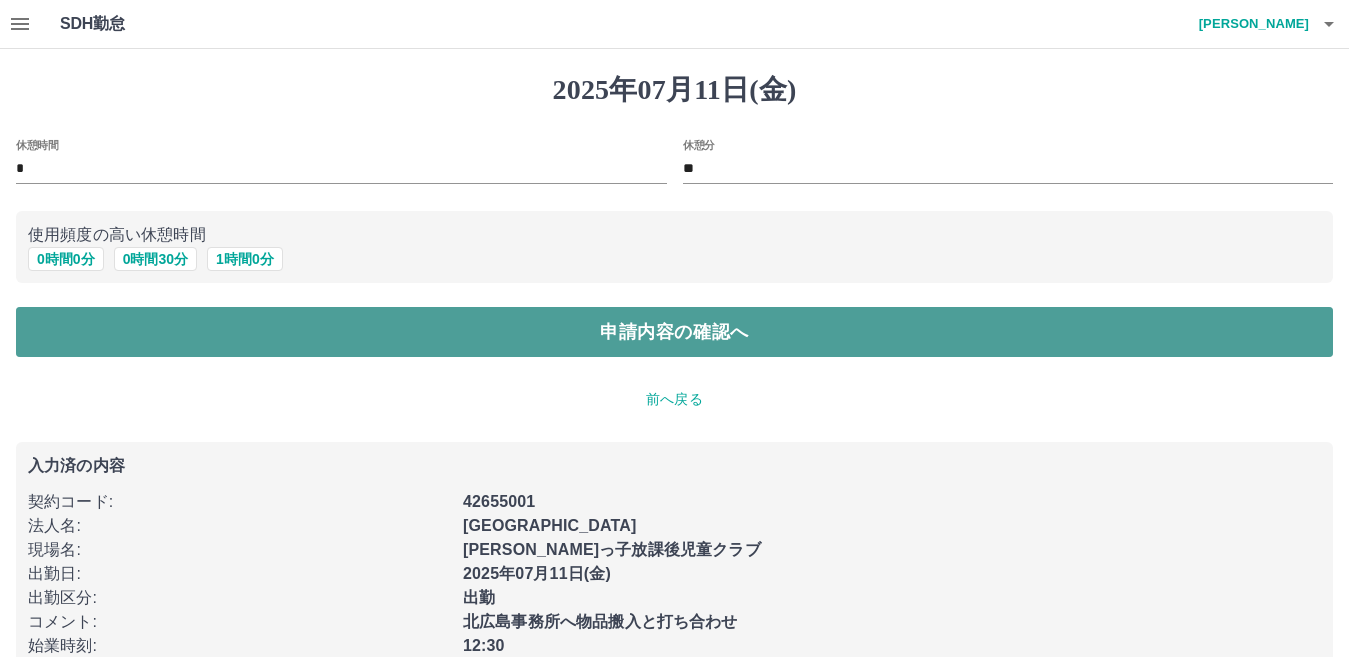 click on "申請内容の確認へ" at bounding box center [674, 332] 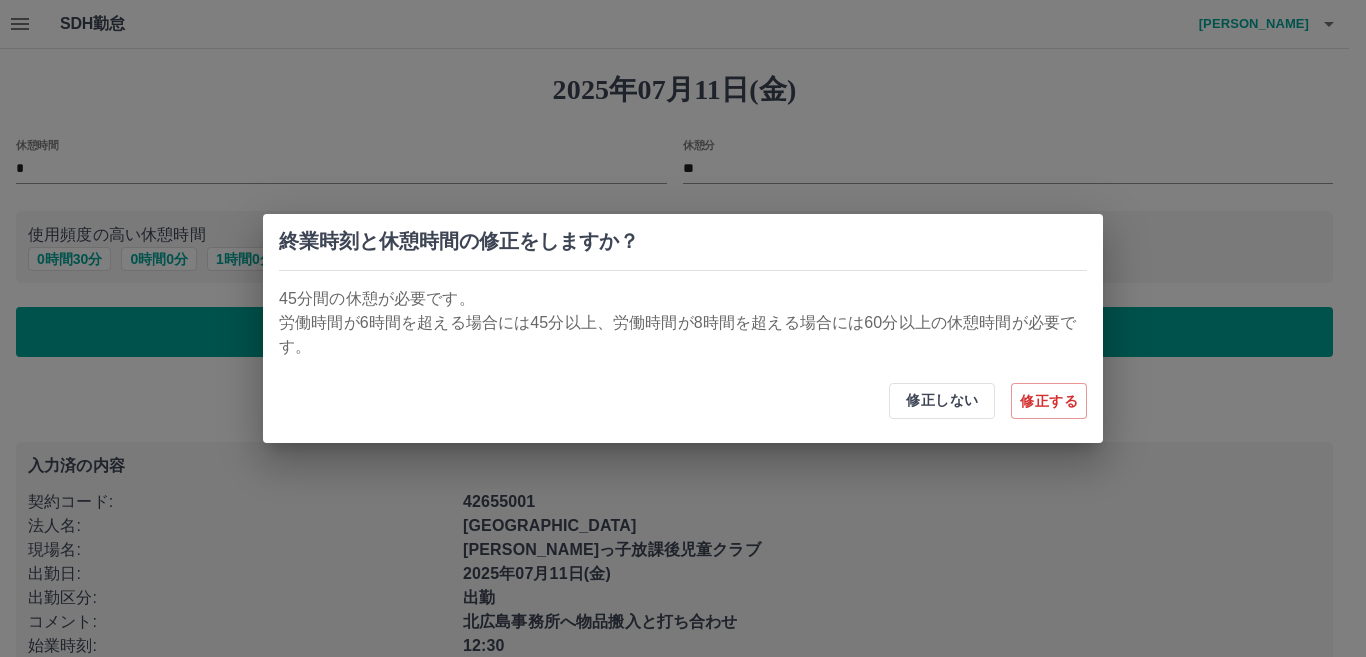 click on "修正しない" at bounding box center [942, 401] 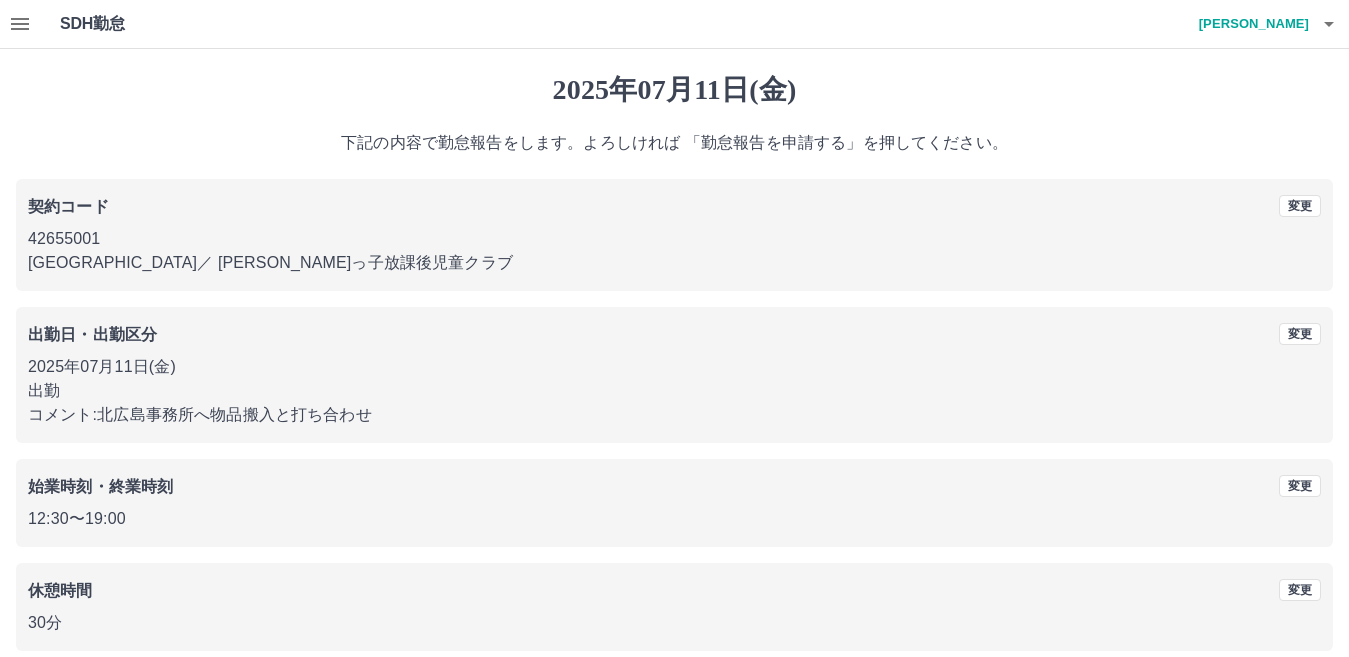 scroll, scrollTop: 92, scrollLeft: 0, axis: vertical 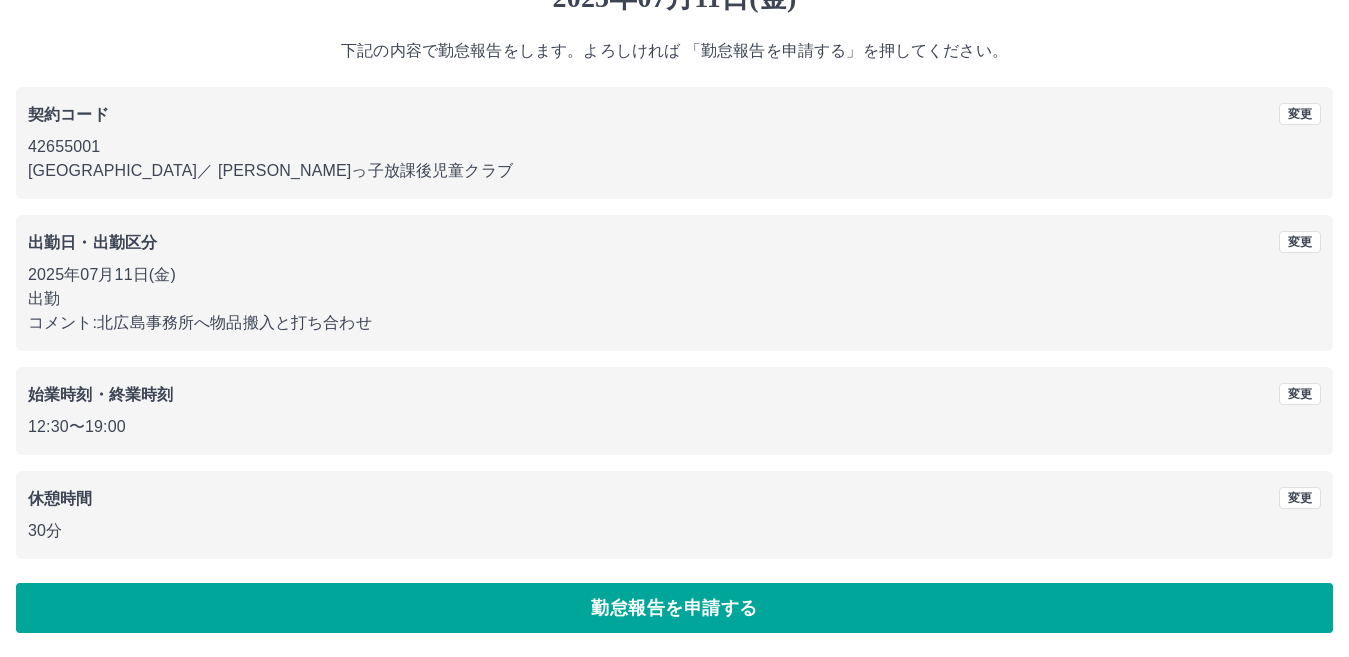 click on "変更" at bounding box center (1300, 498) 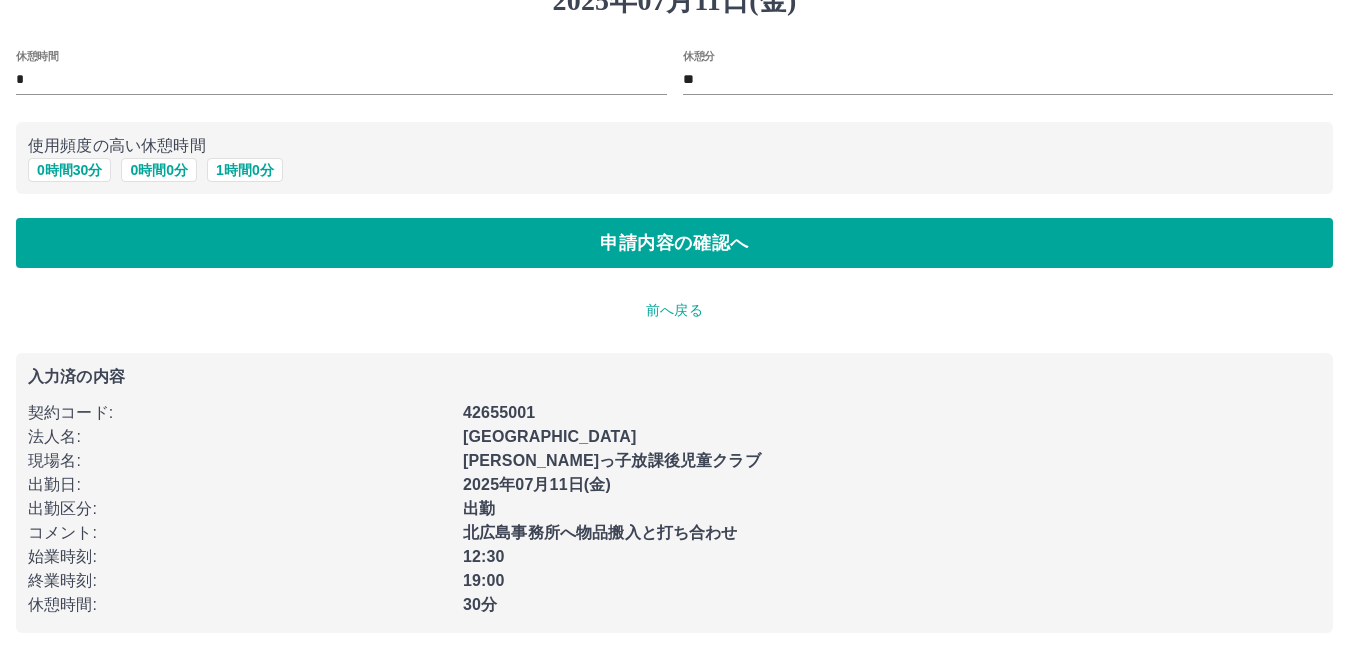scroll, scrollTop: 0, scrollLeft: 0, axis: both 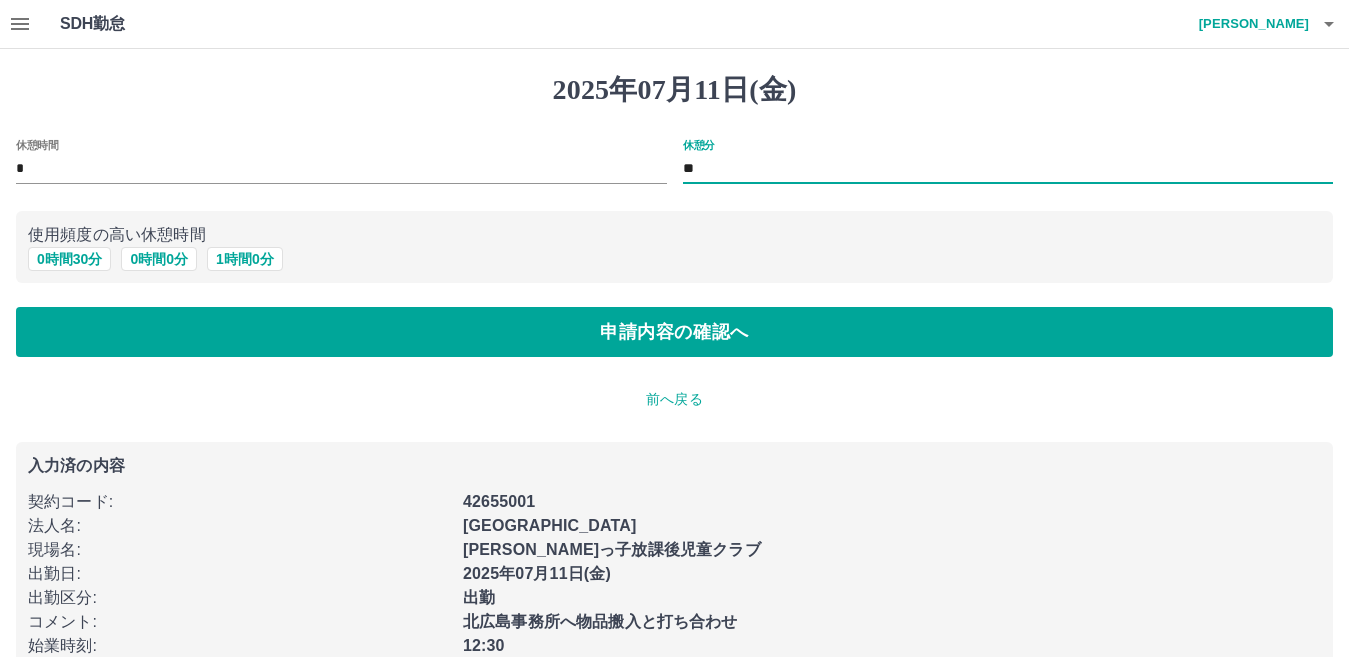 click on "**" at bounding box center (1008, 169) 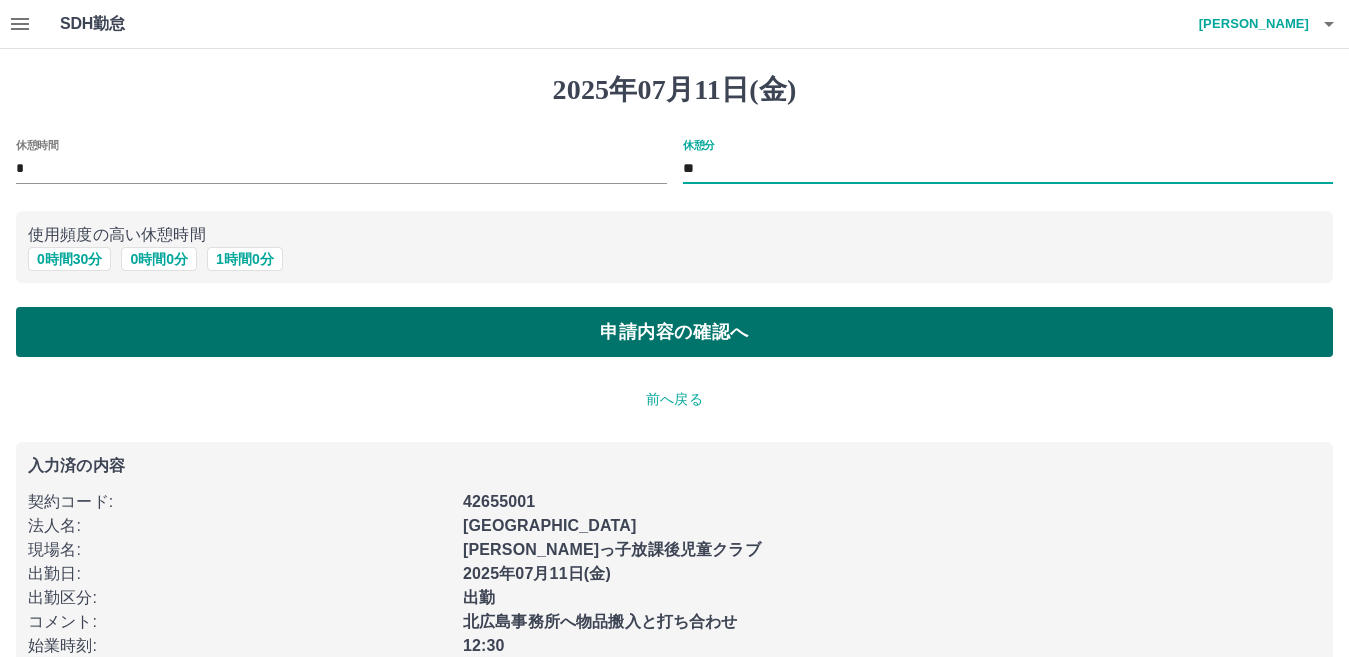type on "**" 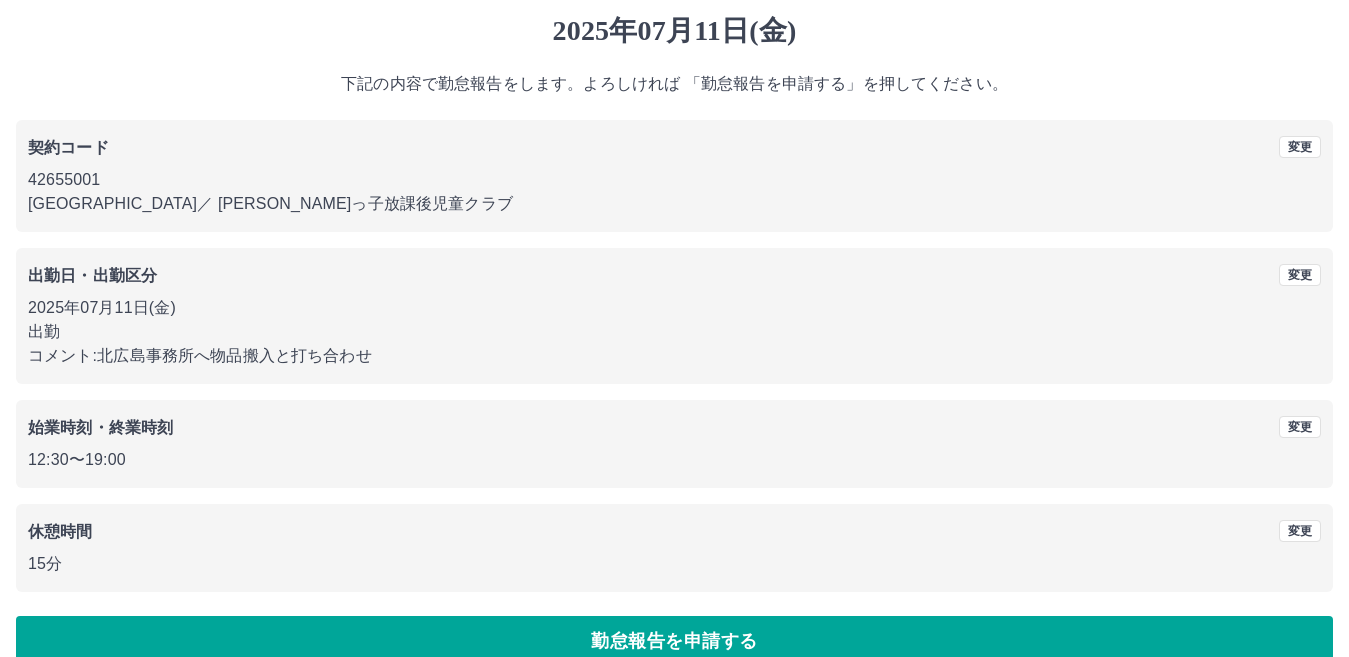 scroll, scrollTop: 92, scrollLeft: 0, axis: vertical 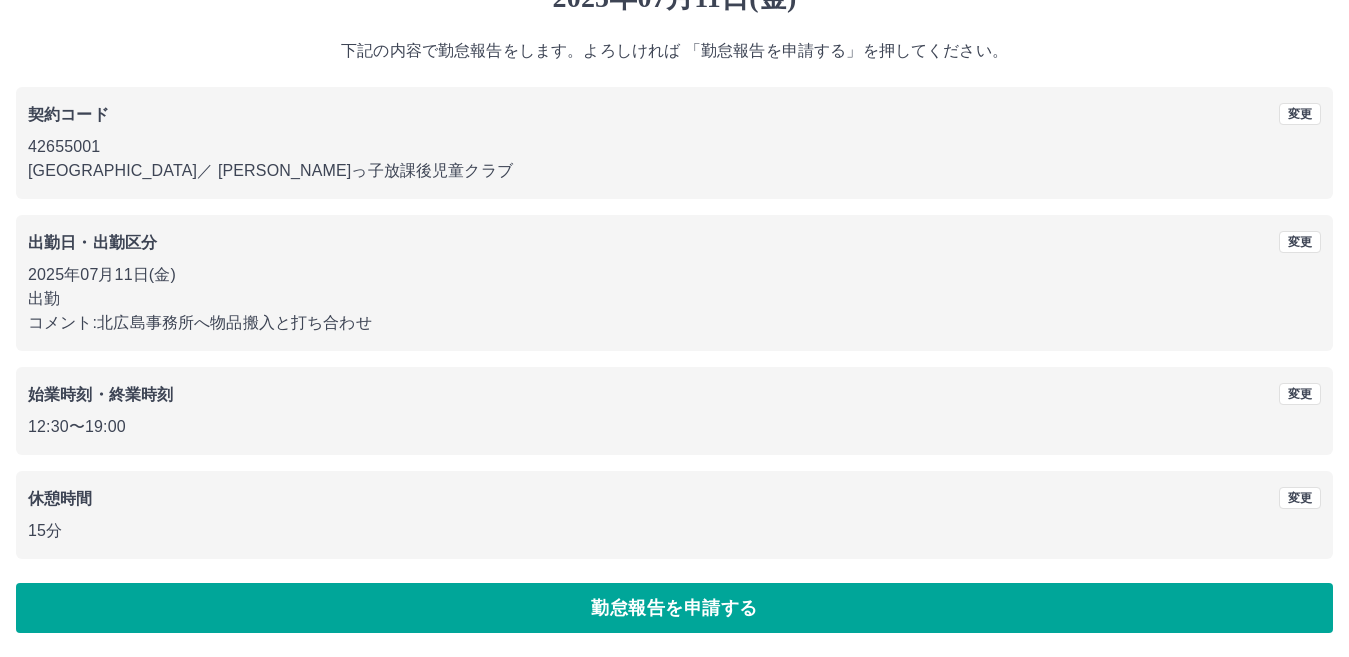 click on "勤怠報告を申請する" at bounding box center [674, 608] 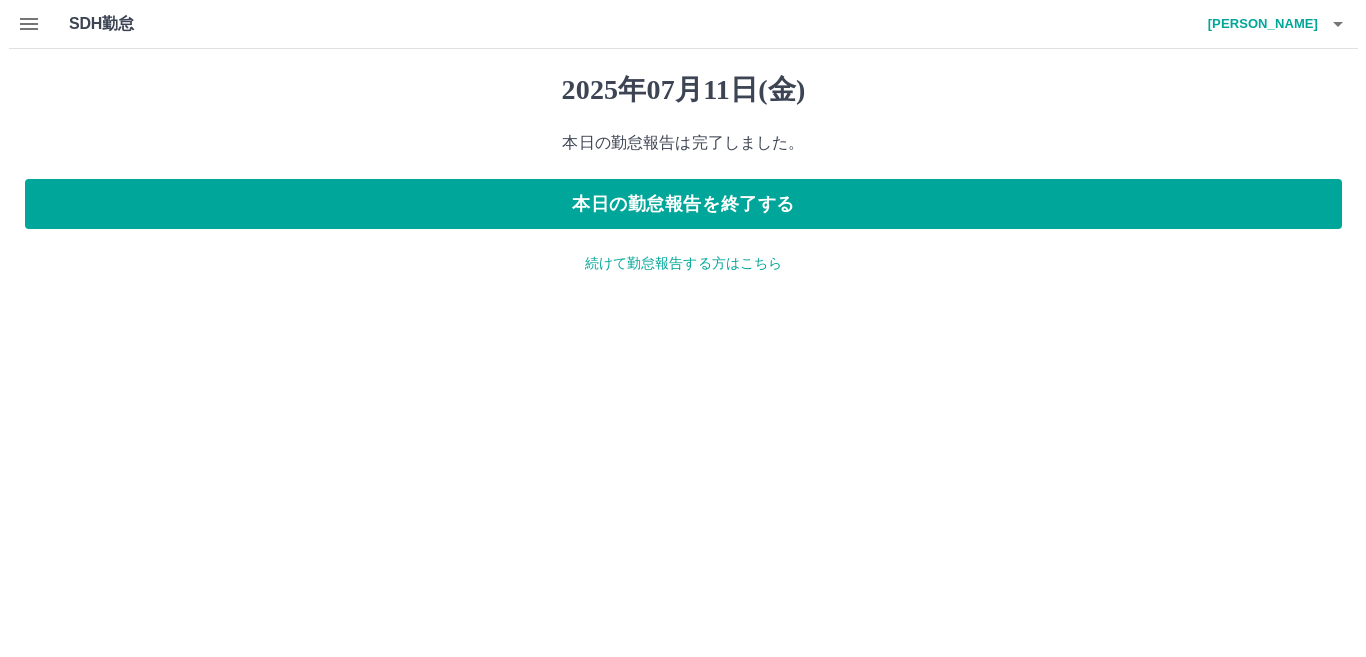scroll, scrollTop: 0, scrollLeft: 0, axis: both 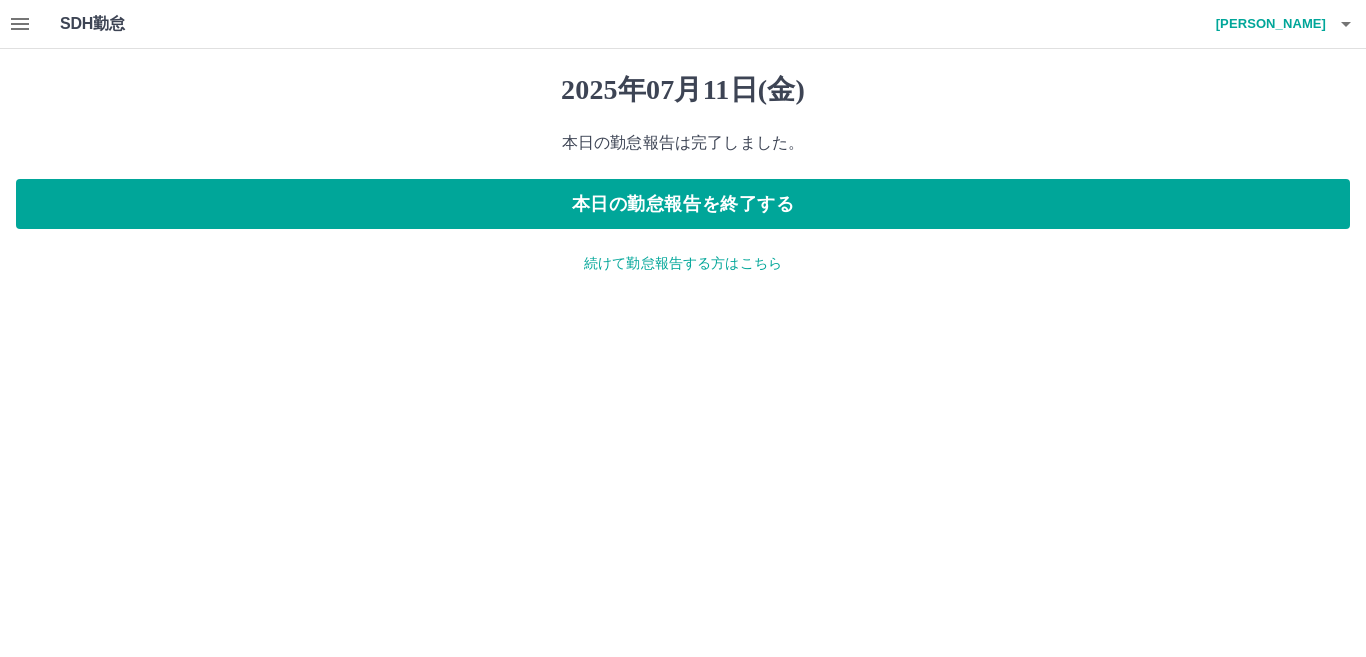 click on "続けて勤怠報告する方はこちら" at bounding box center [683, 263] 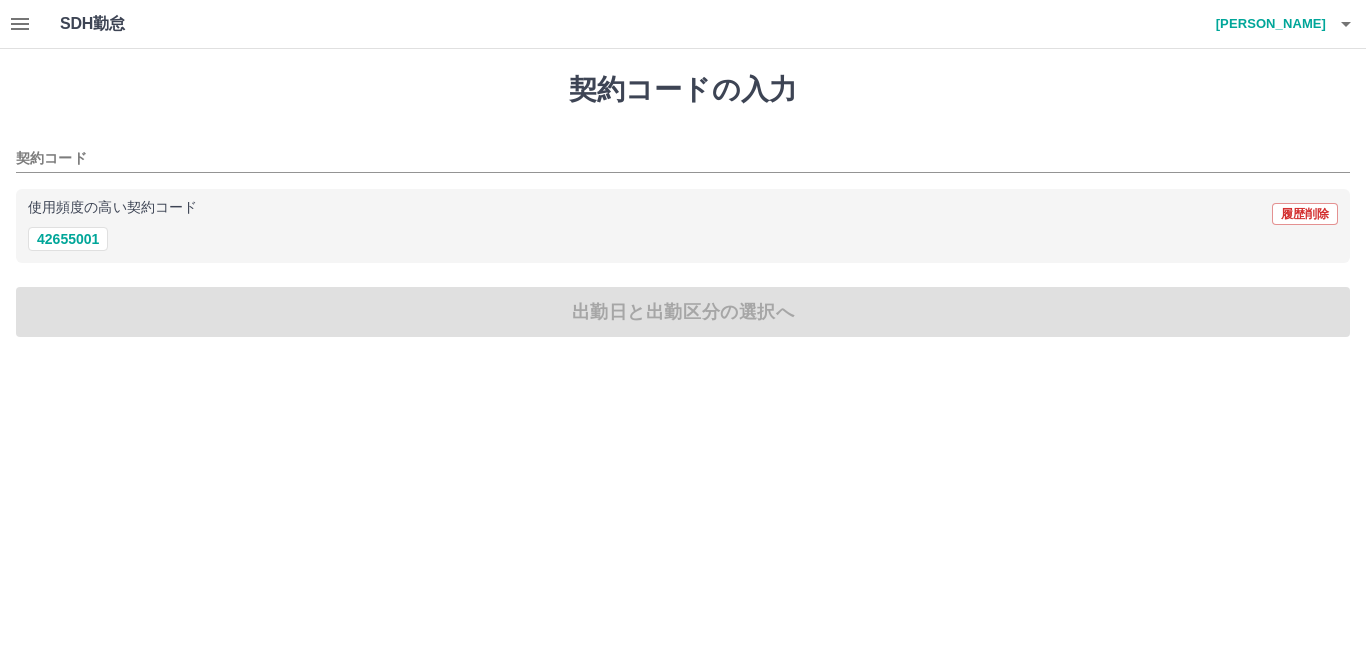 click 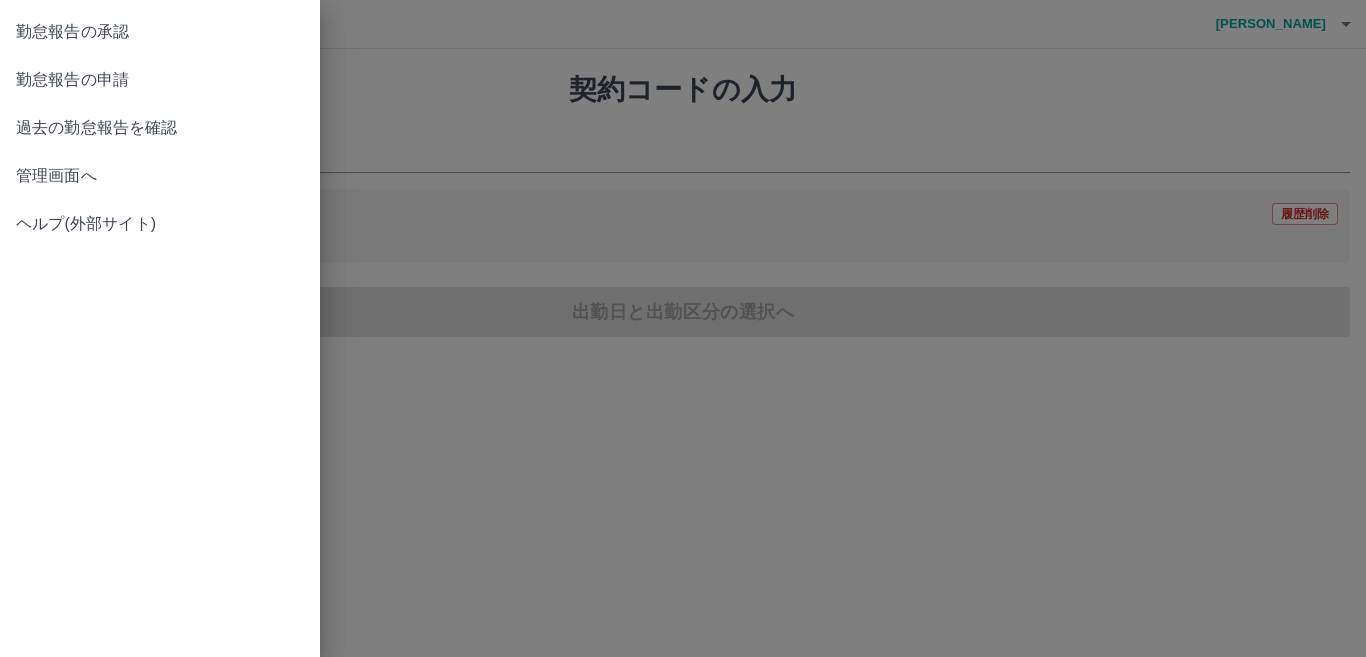 click at bounding box center (683, 328) 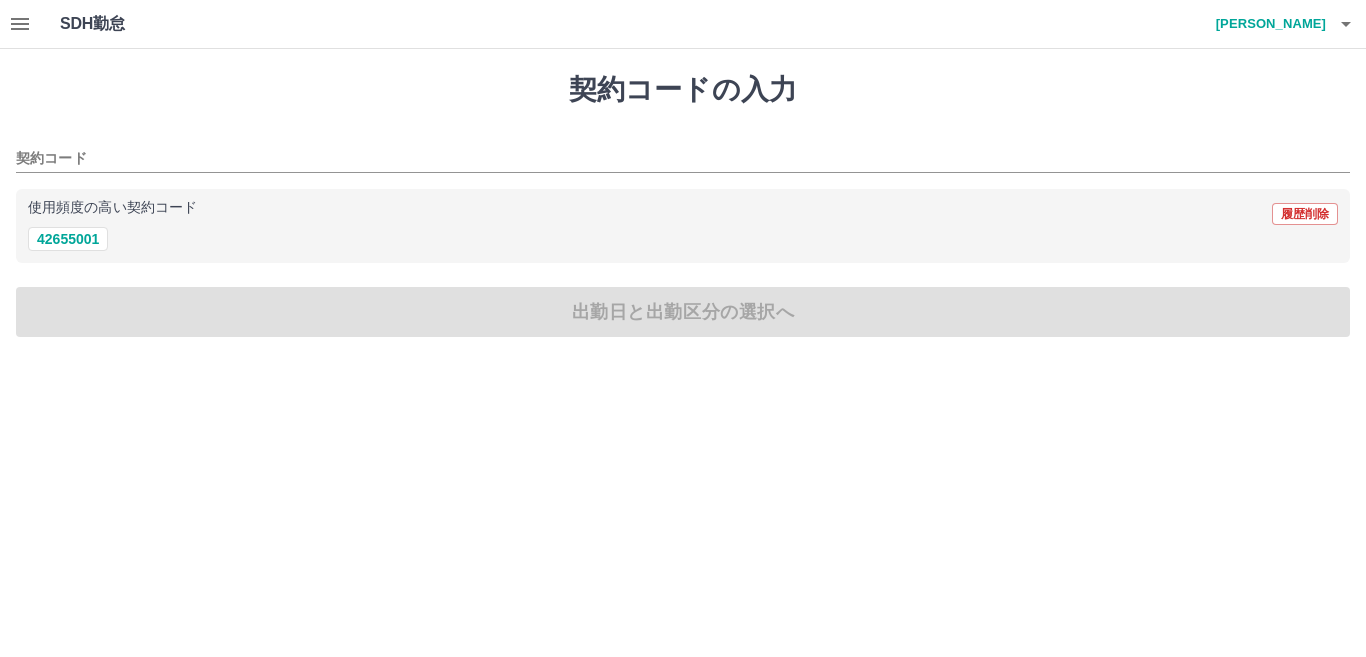 click 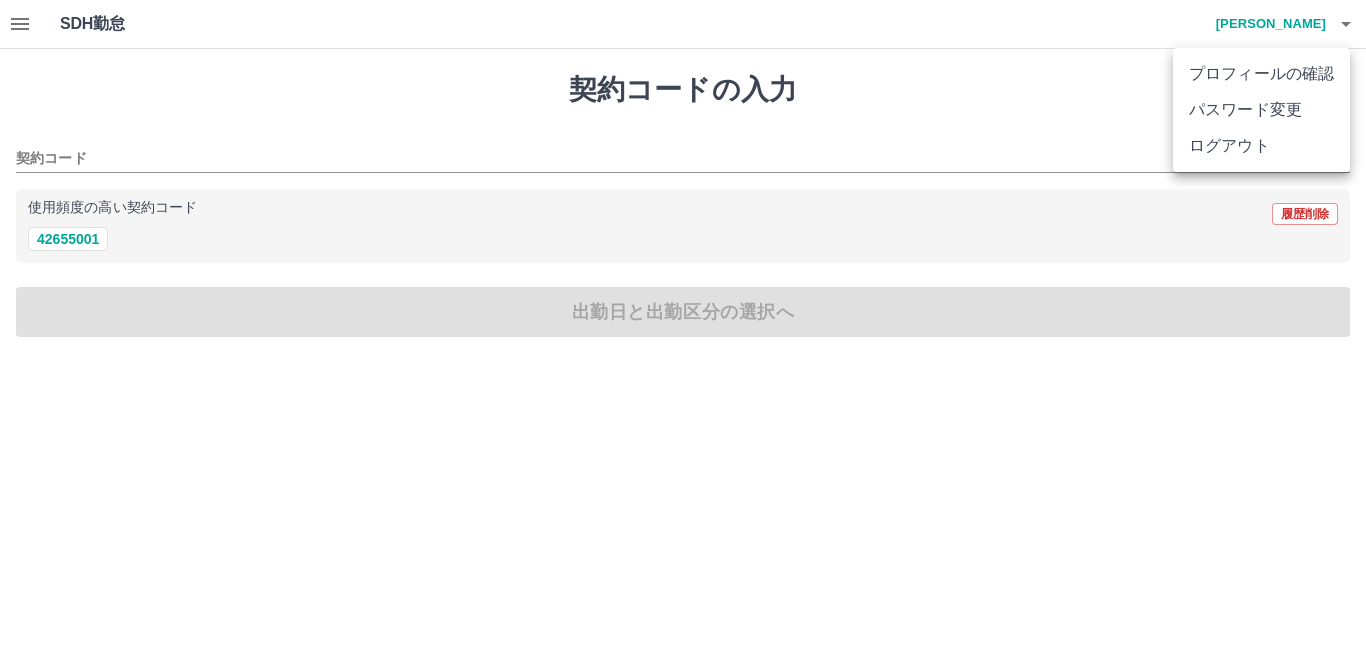 click at bounding box center [683, 328] 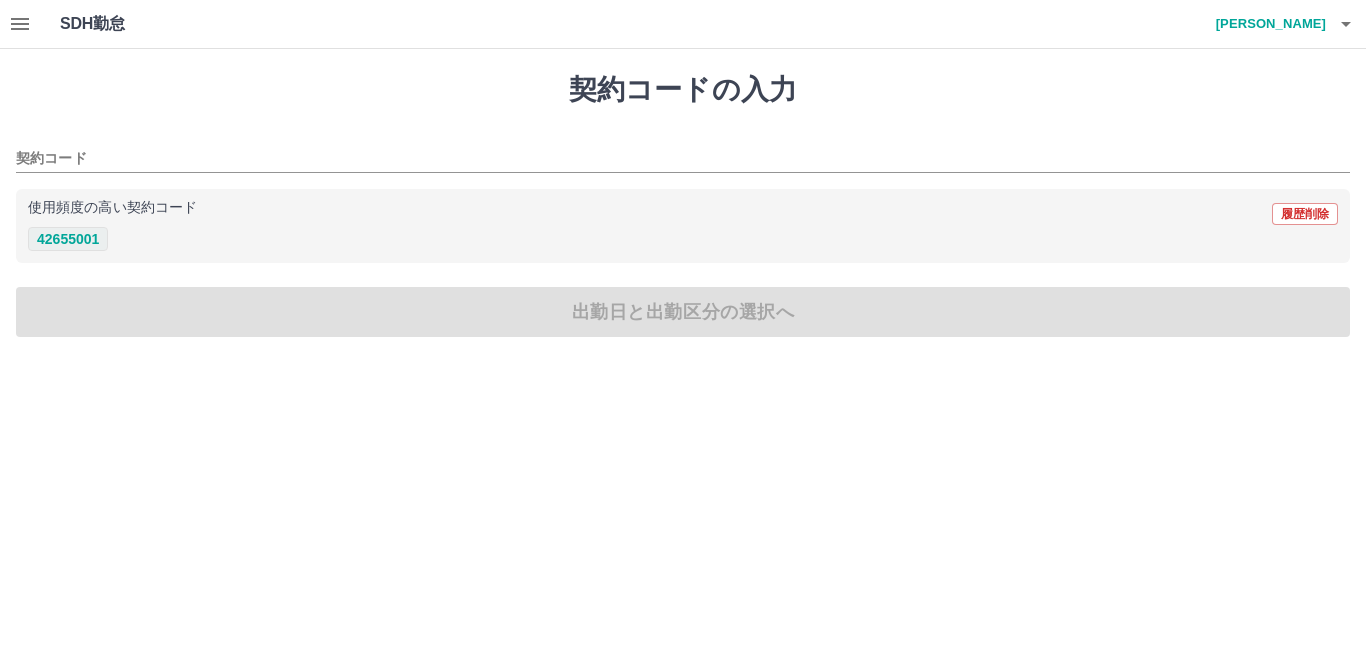 click on "42655001" at bounding box center (68, 239) 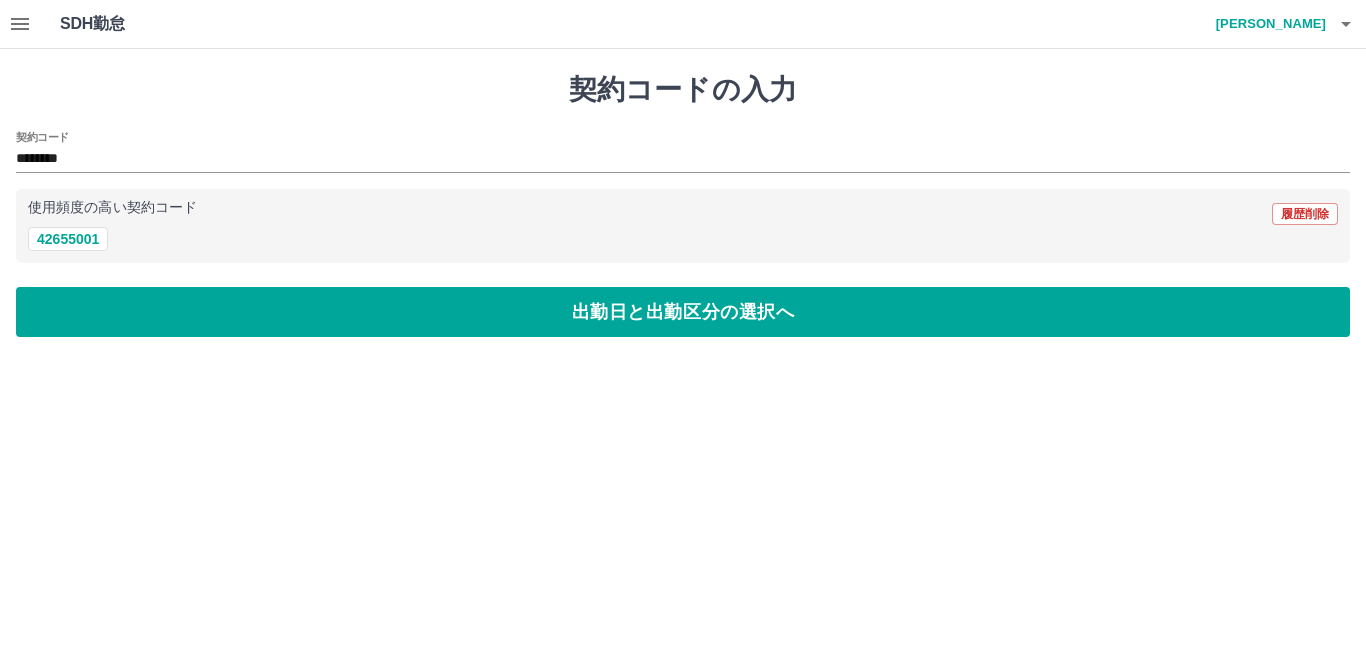 click 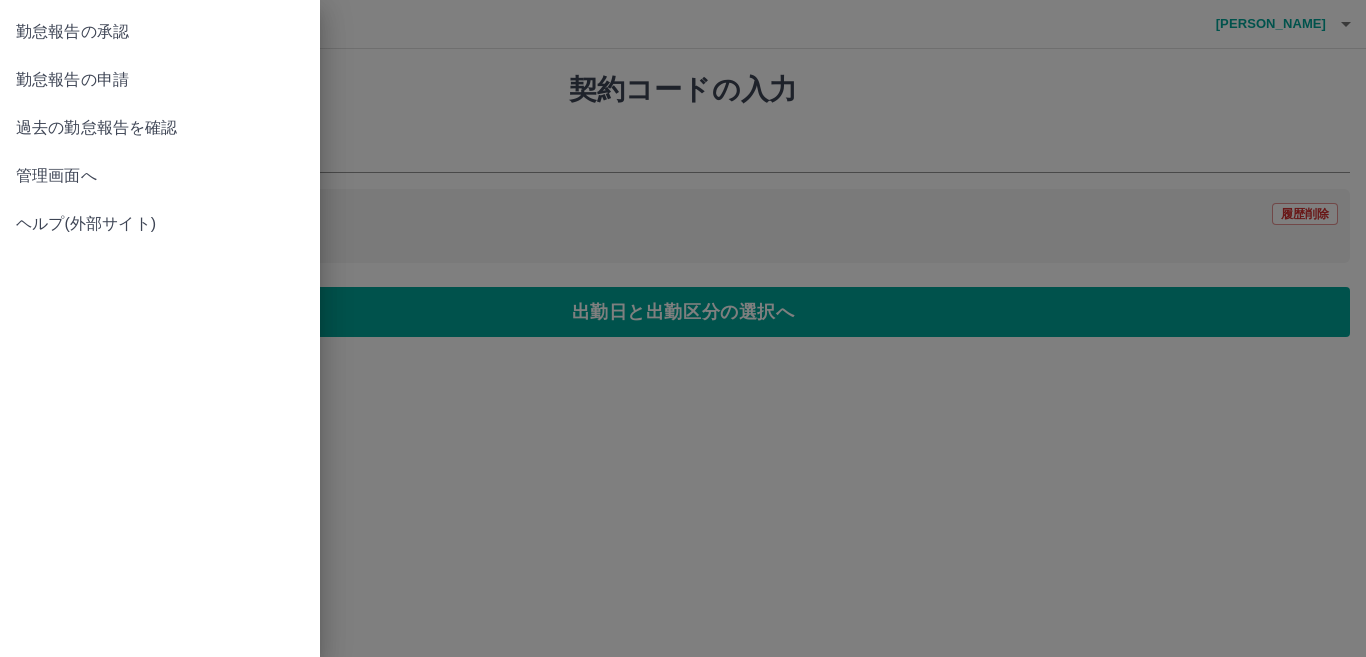click at bounding box center [683, 328] 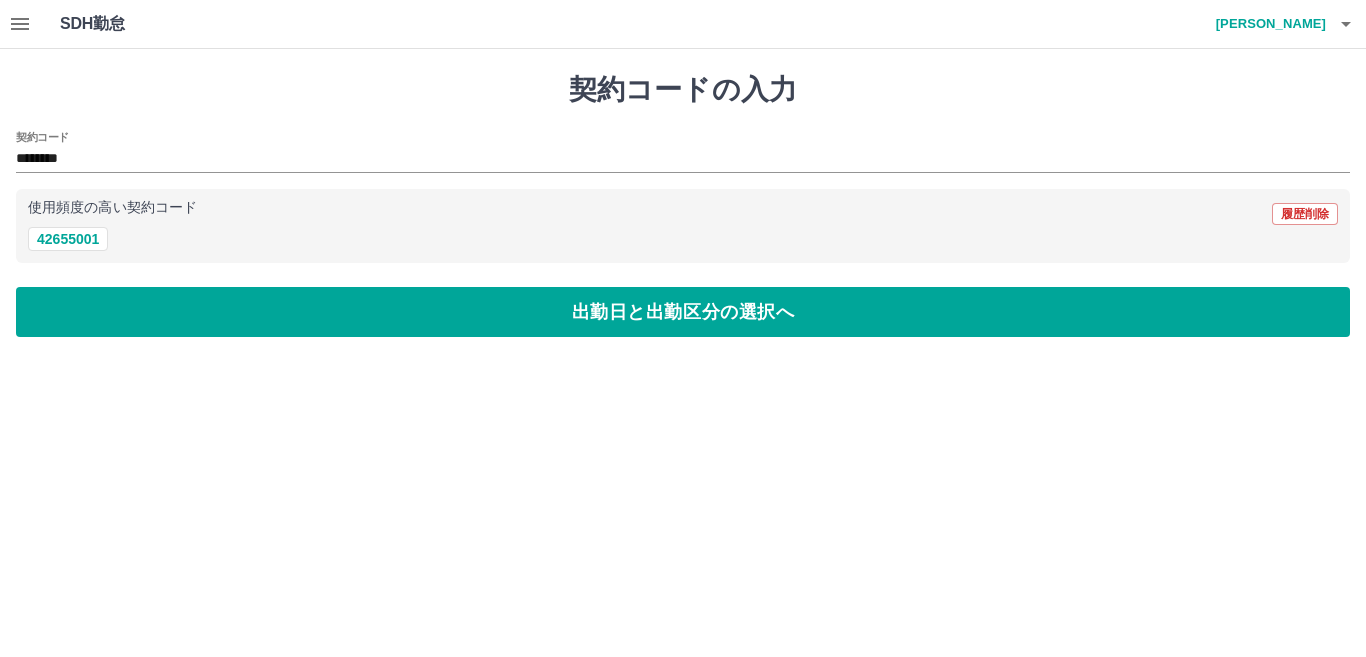 click on "[PERSON_NAME]" at bounding box center [1266, 24] 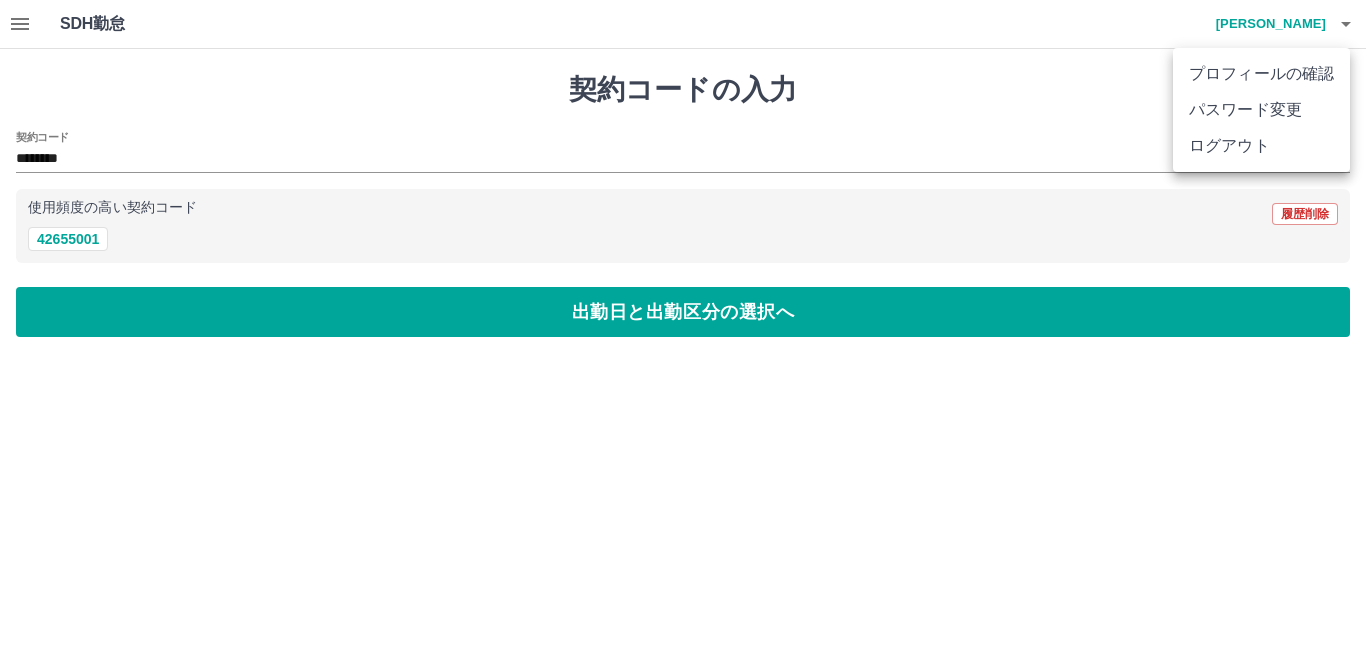 click on "ログアウト" at bounding box center [1261, 146] 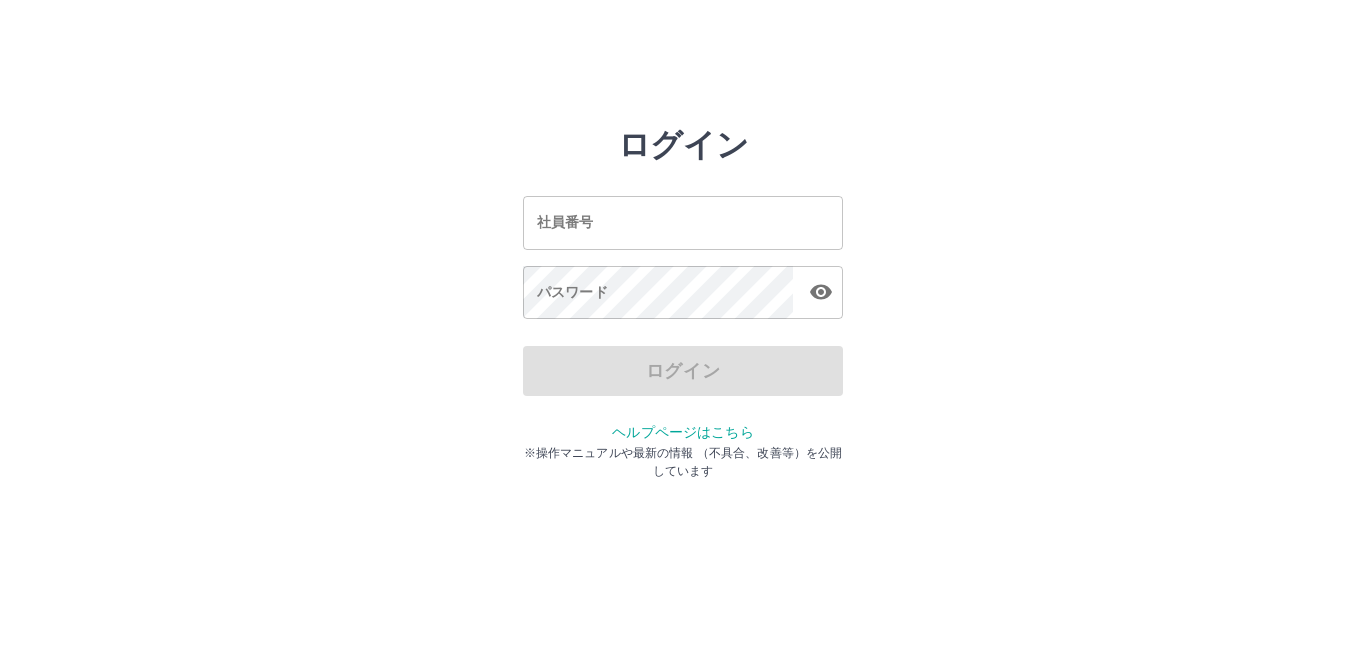scroll, scrollTop: 0, scrollLeft: 0, axis: both 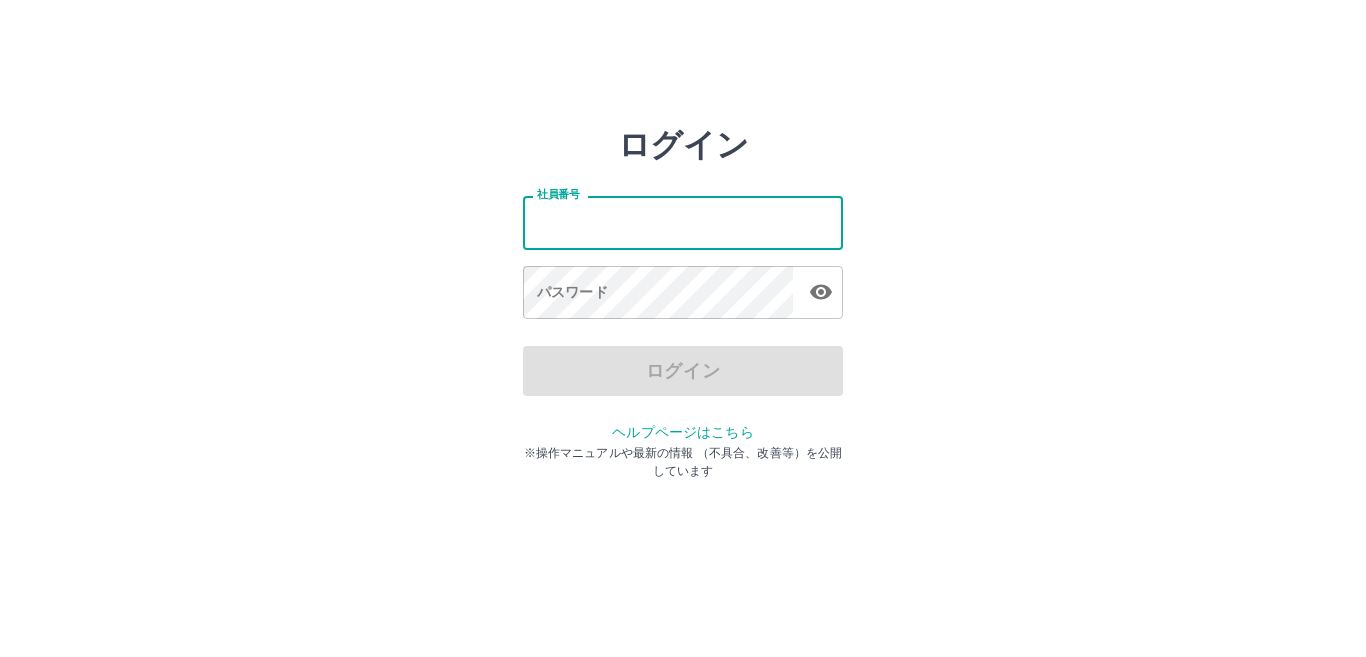 click on "社員番号" at bounding box center (683, 222) 